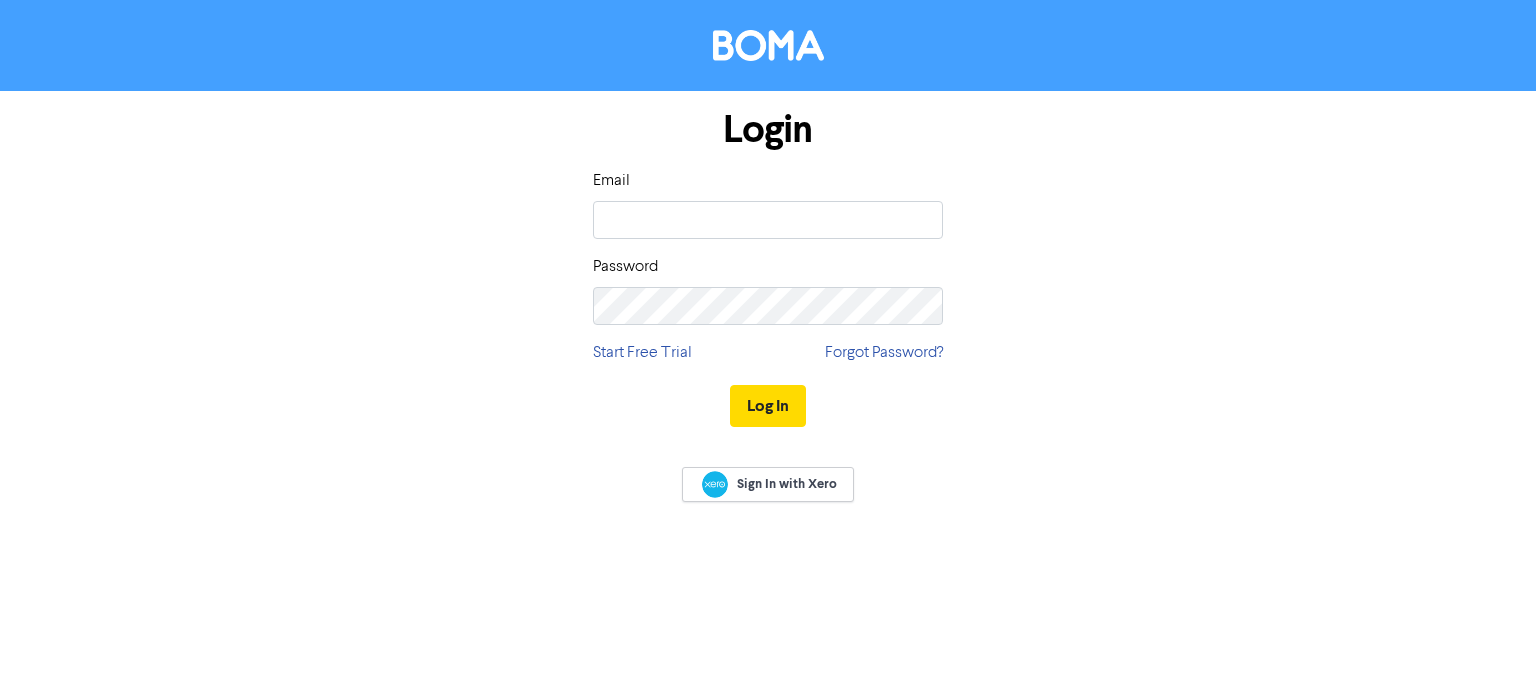 scroll, scrollTop: 0, scrollLeft: 0, axis: both 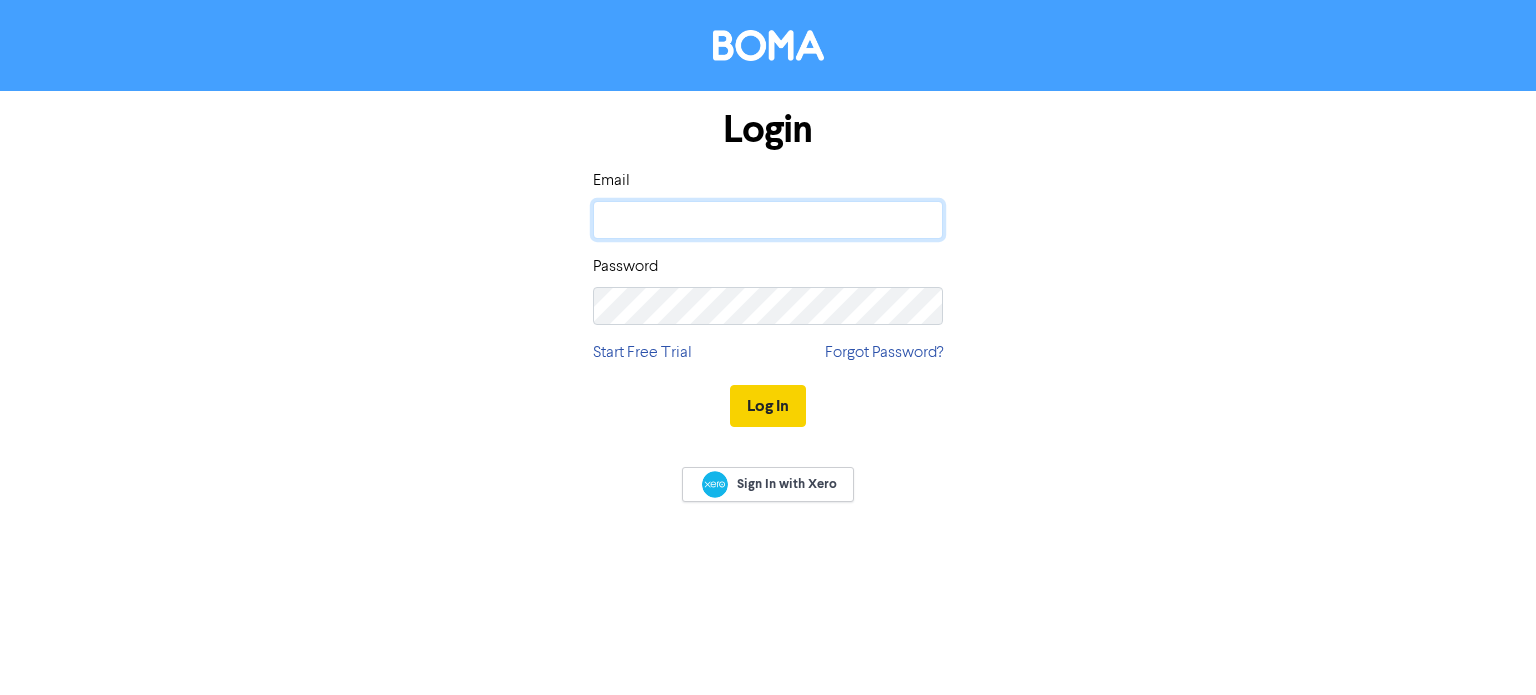 type on "[EMAIL_ADDRESS][DOMAIN_NAME]" 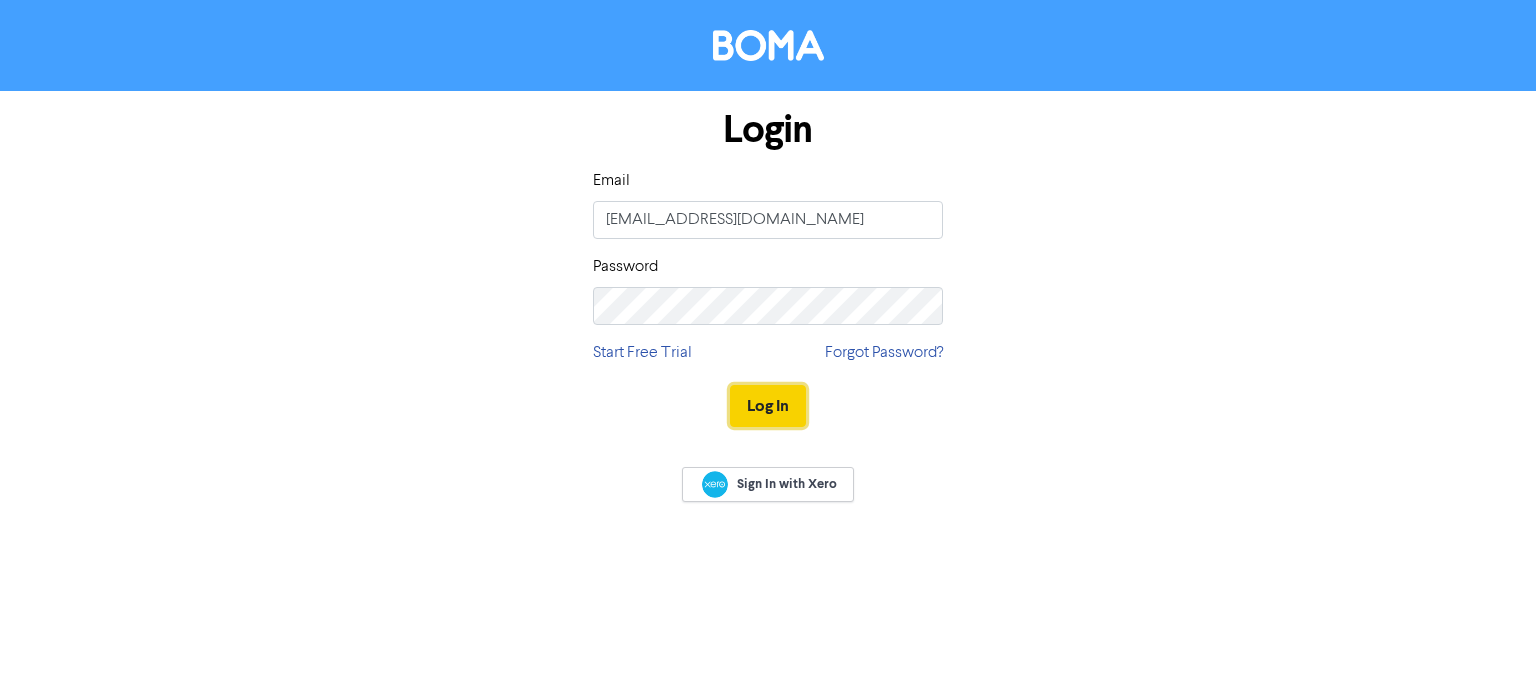 click on "Log In" at bounding box center (768, 406) 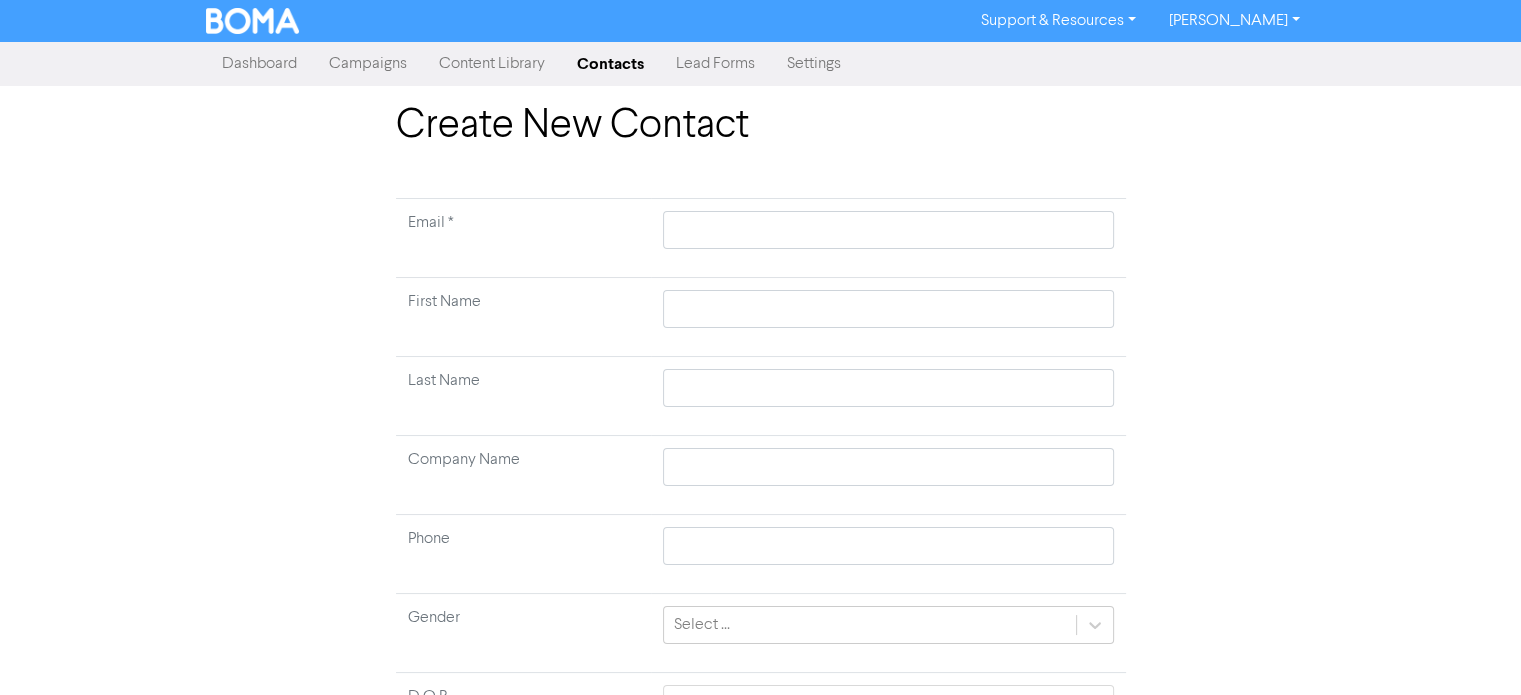 type 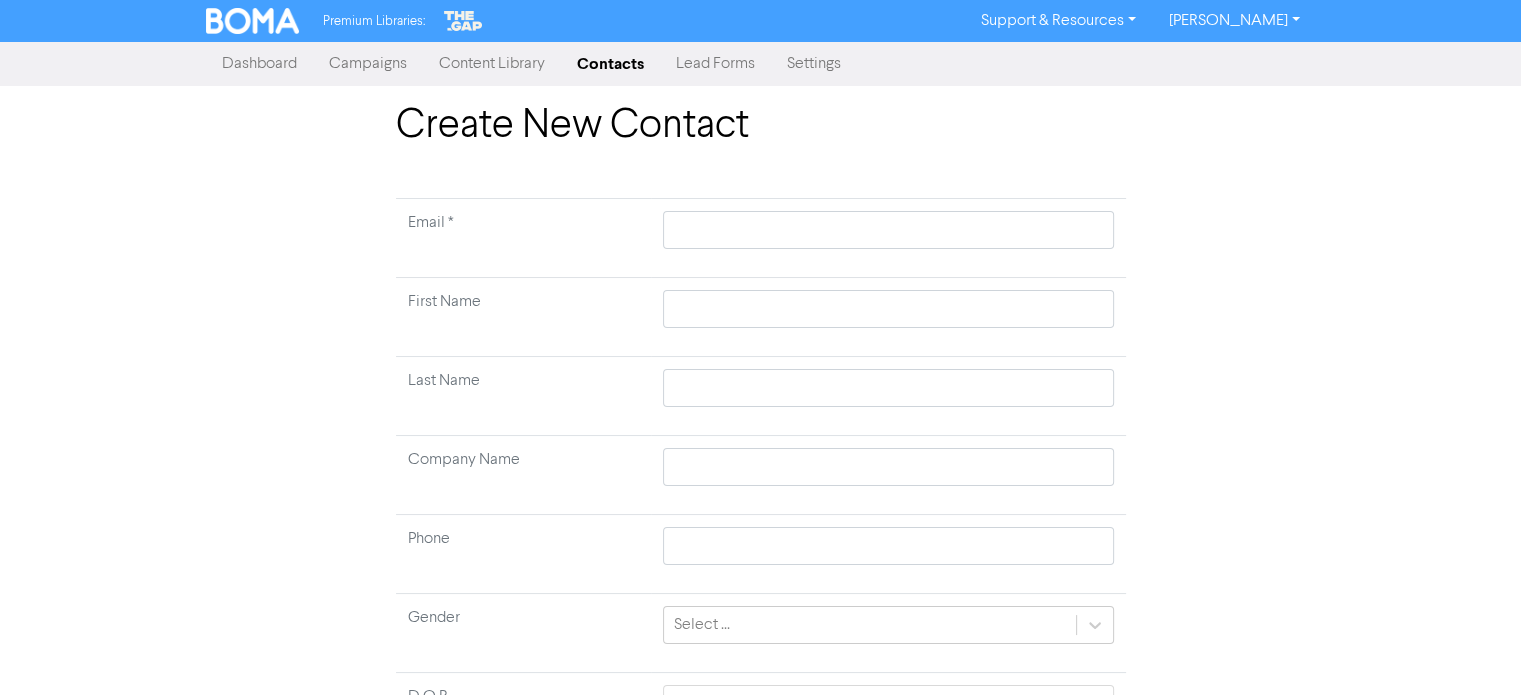 click on "Contacts" at bounding box center [610, 64] 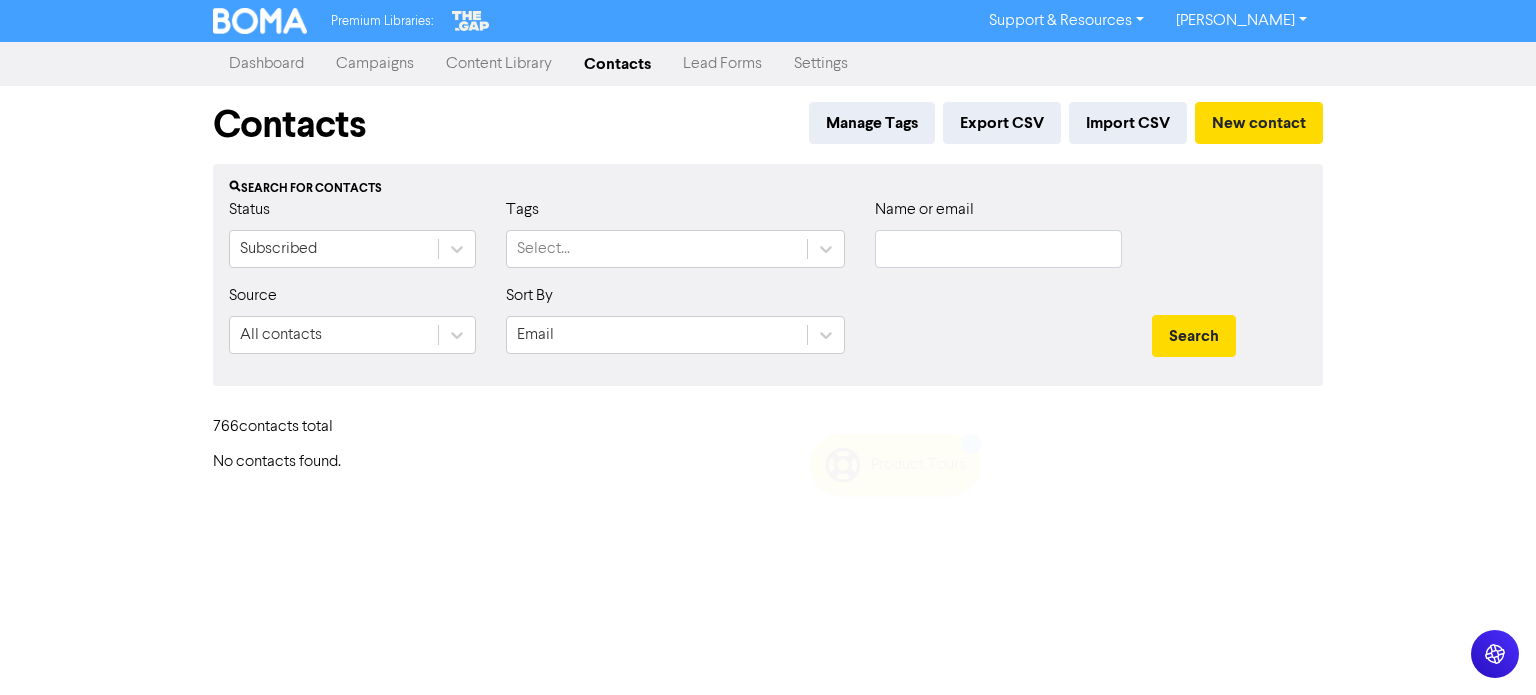type 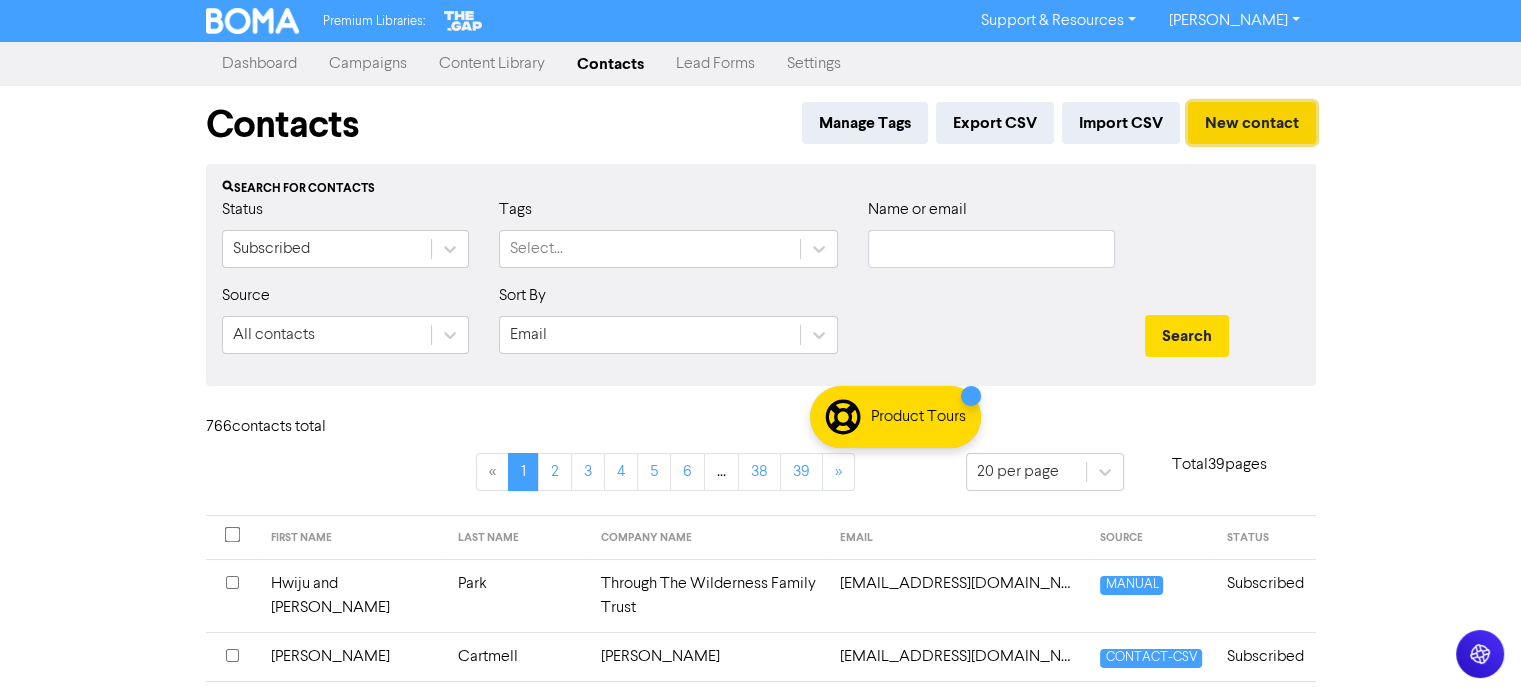 click on "New contact" at bounding box center (1252, 123) 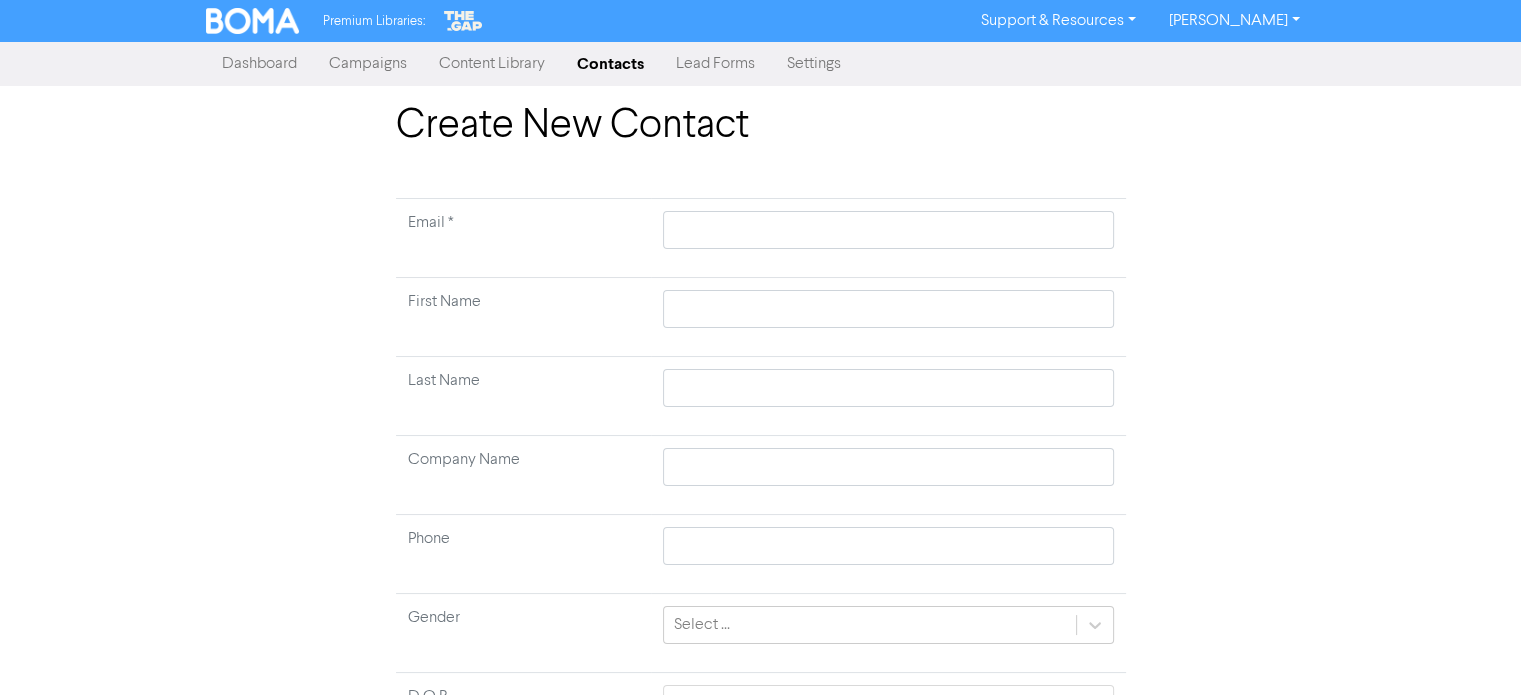type 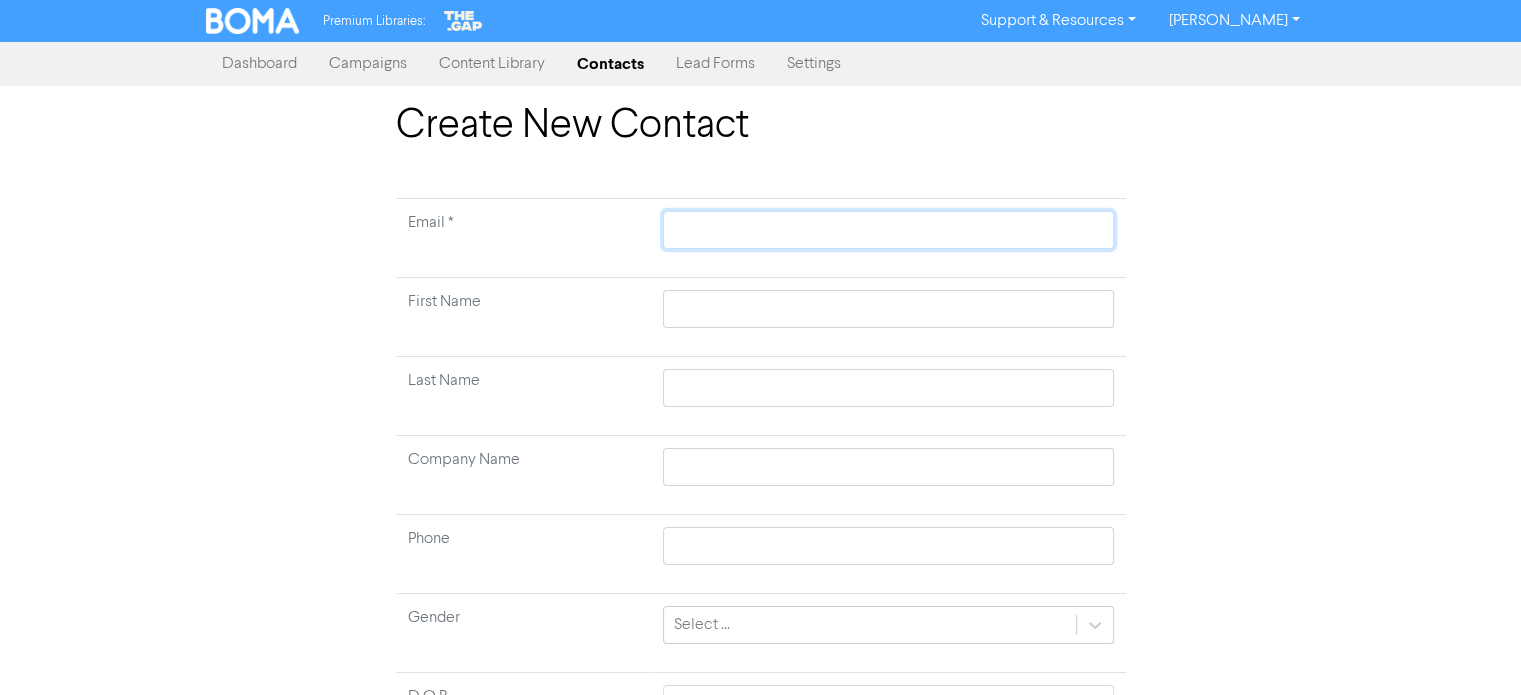 click 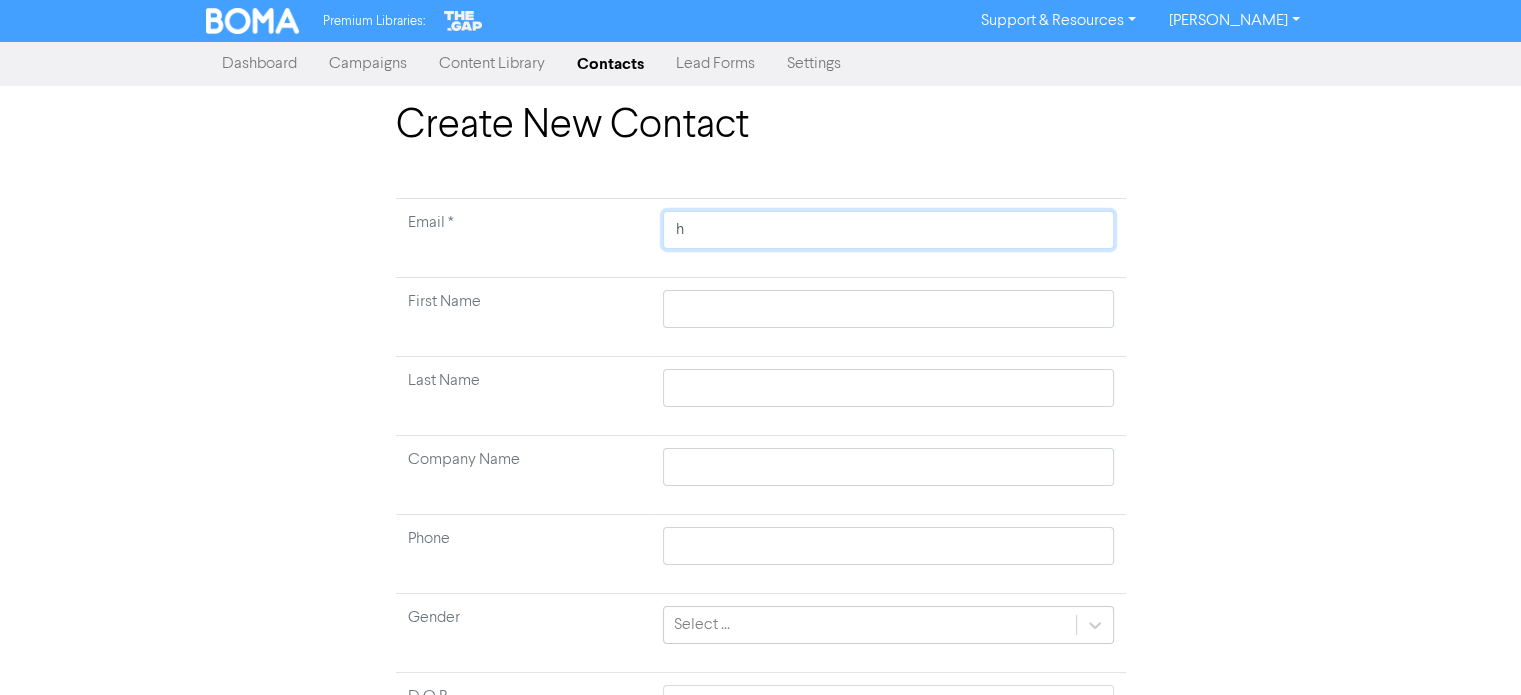 type on "hu" 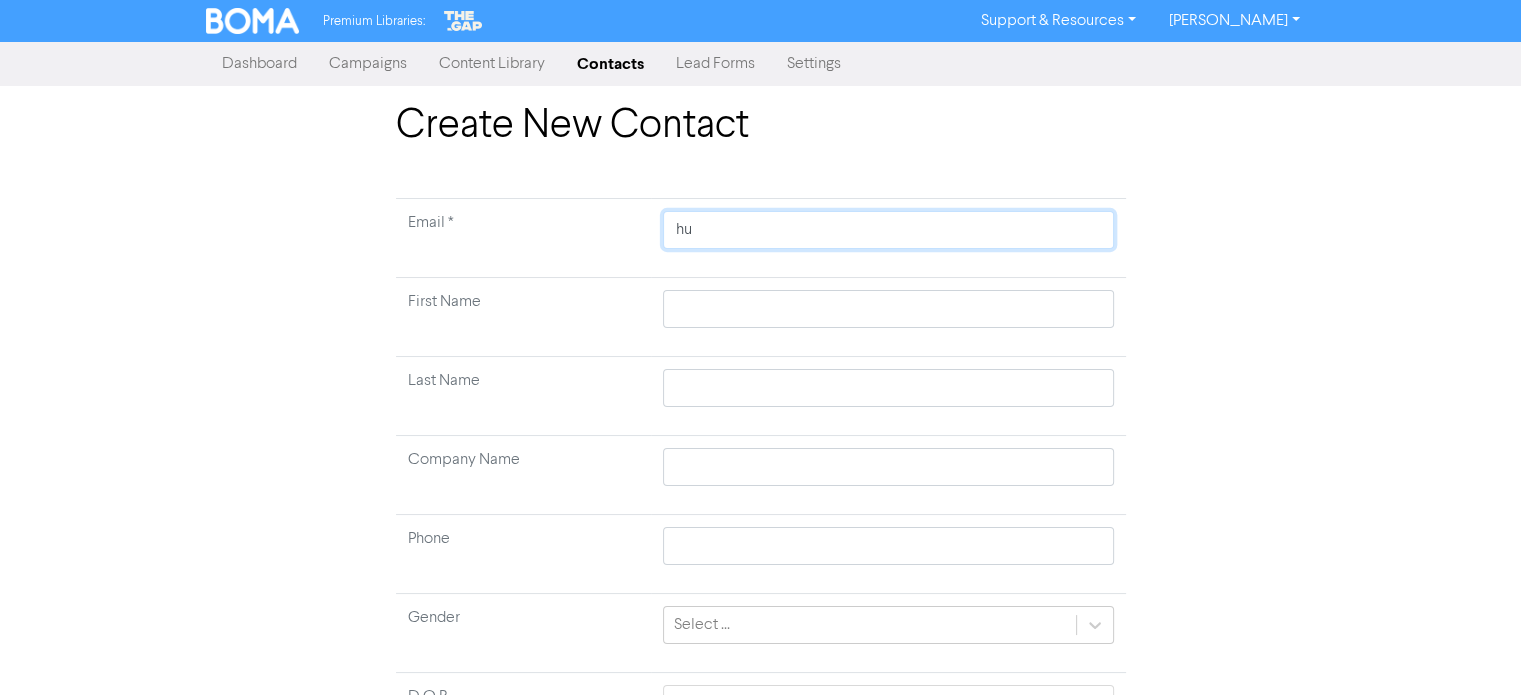 type on "hug" 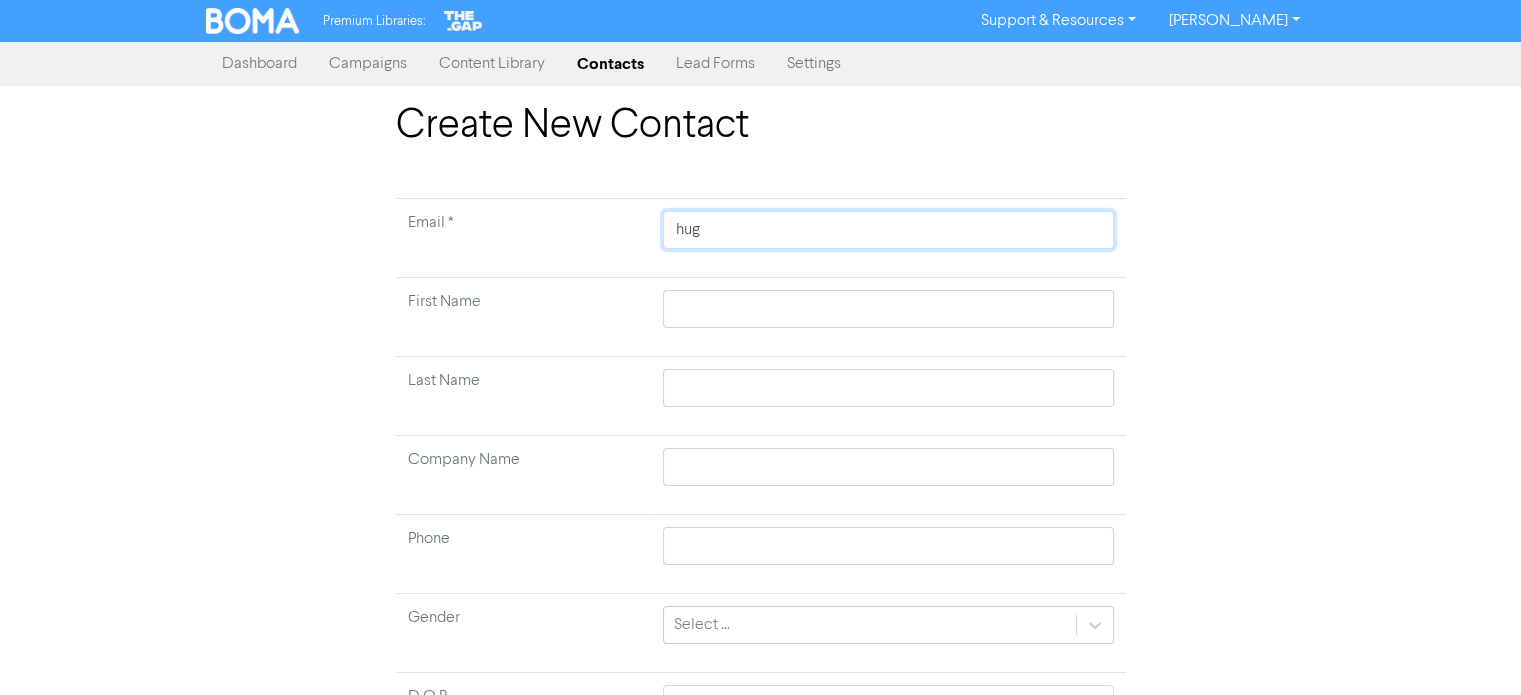 type on "[PERSON_NAME]" 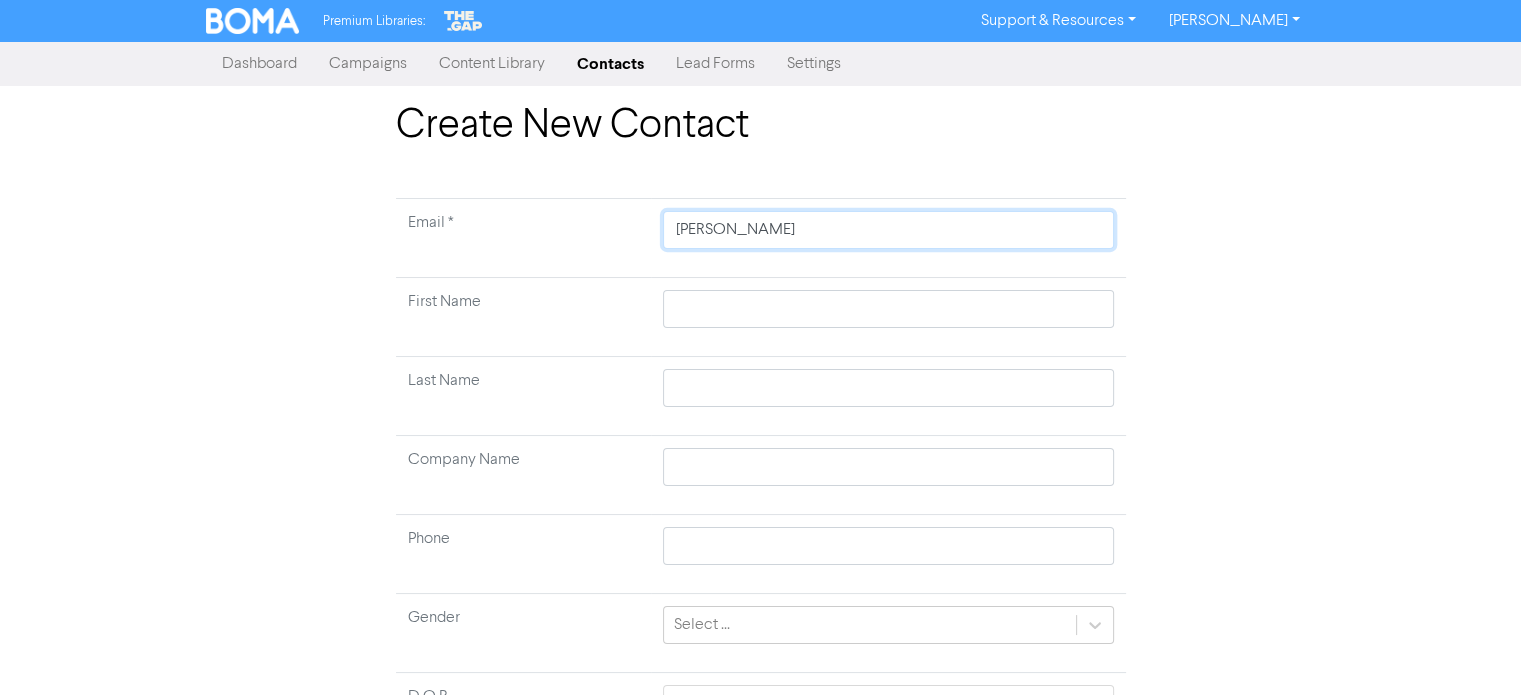 type on "[PERSON_NAME]." 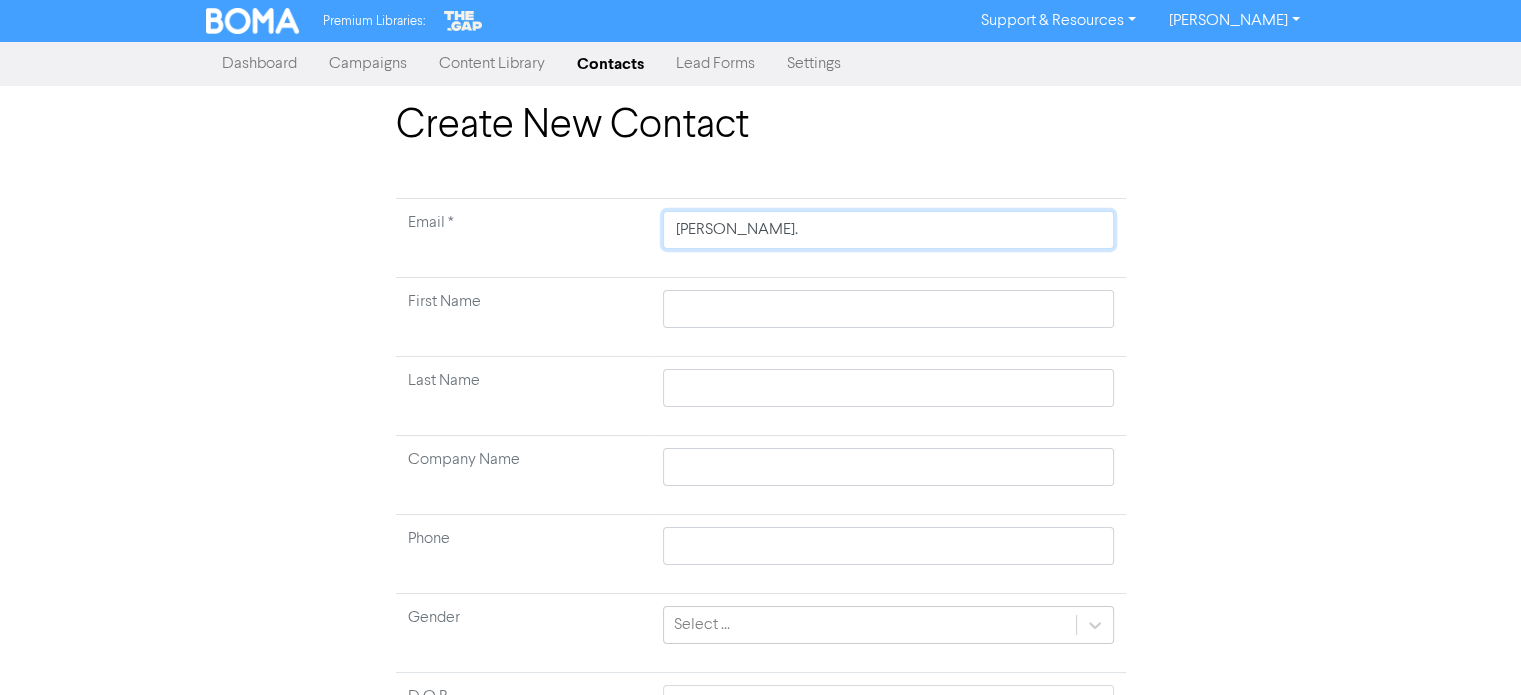 type on "[PERSON_NAME].8" 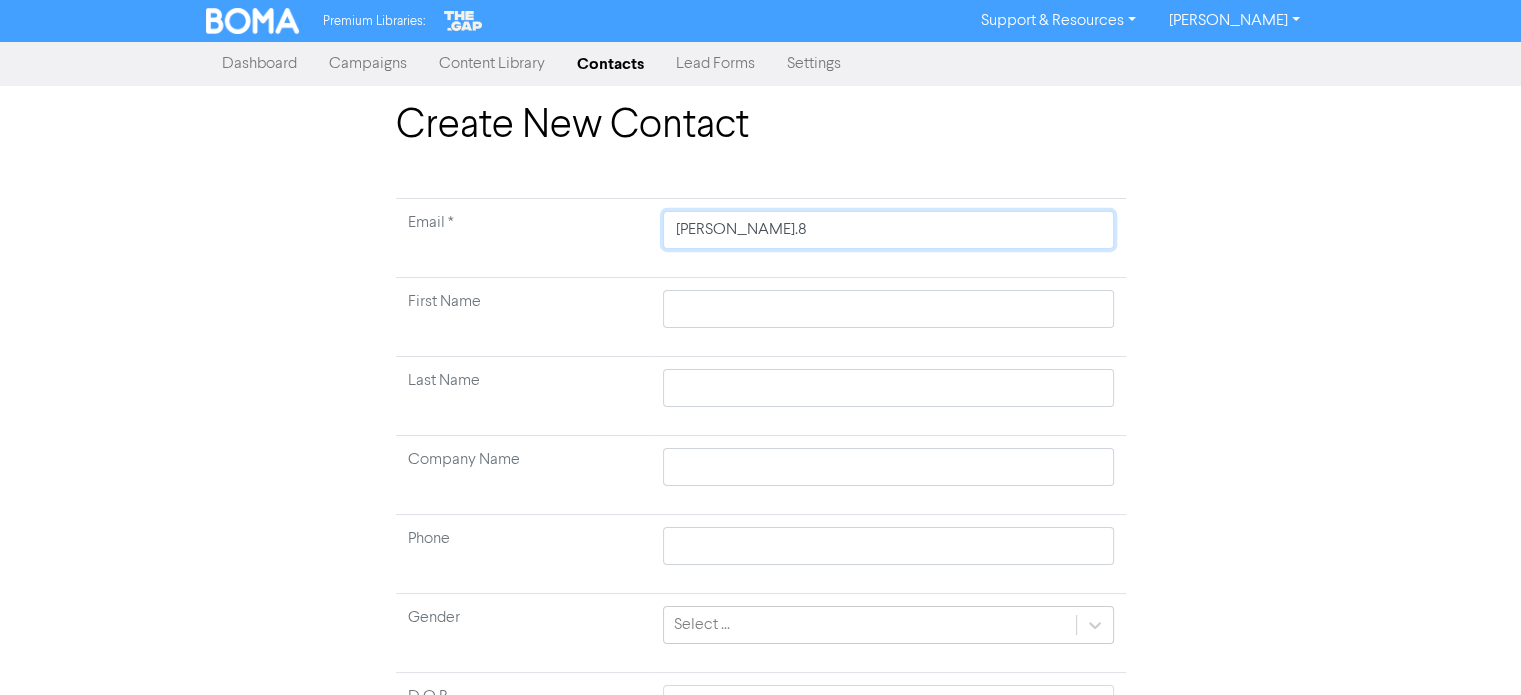 type on "[PERSON_NAME].8c" 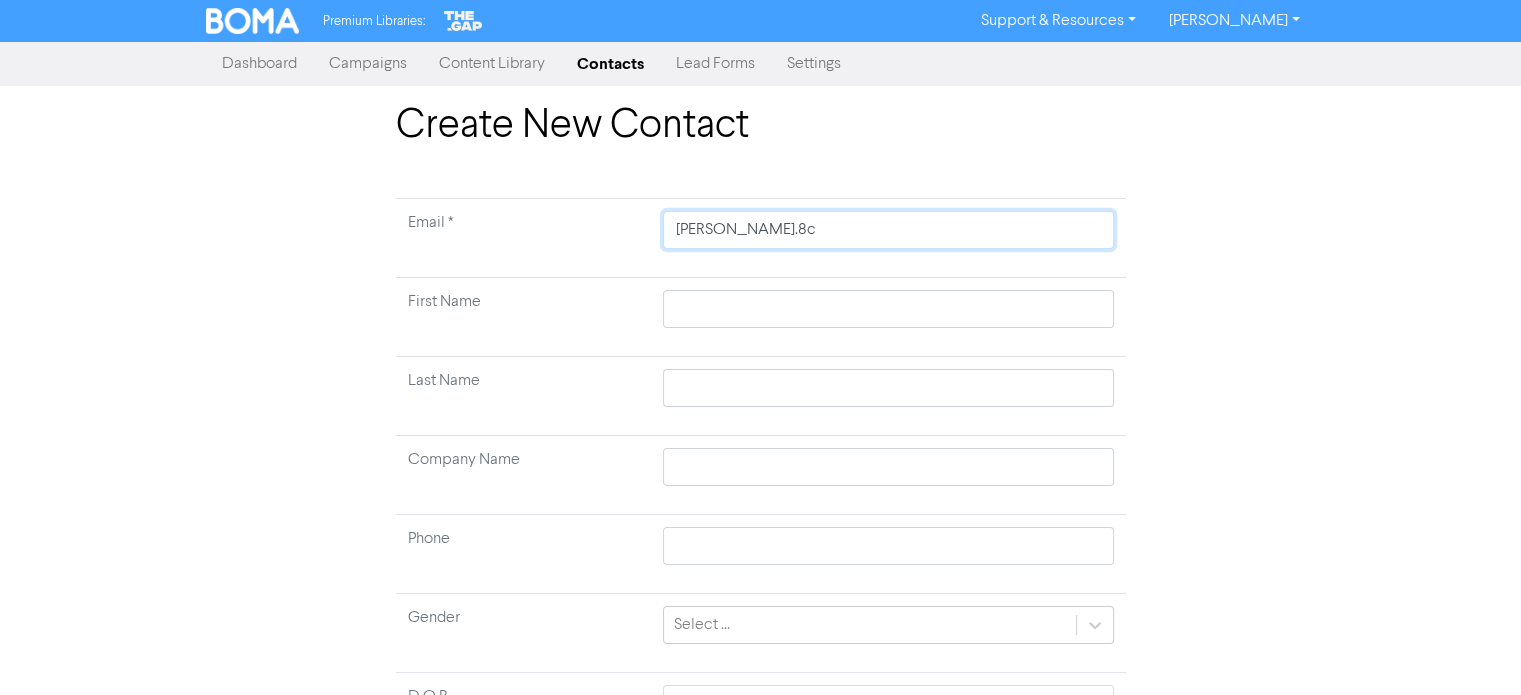 type on "[PERSON_NAME].8cb" 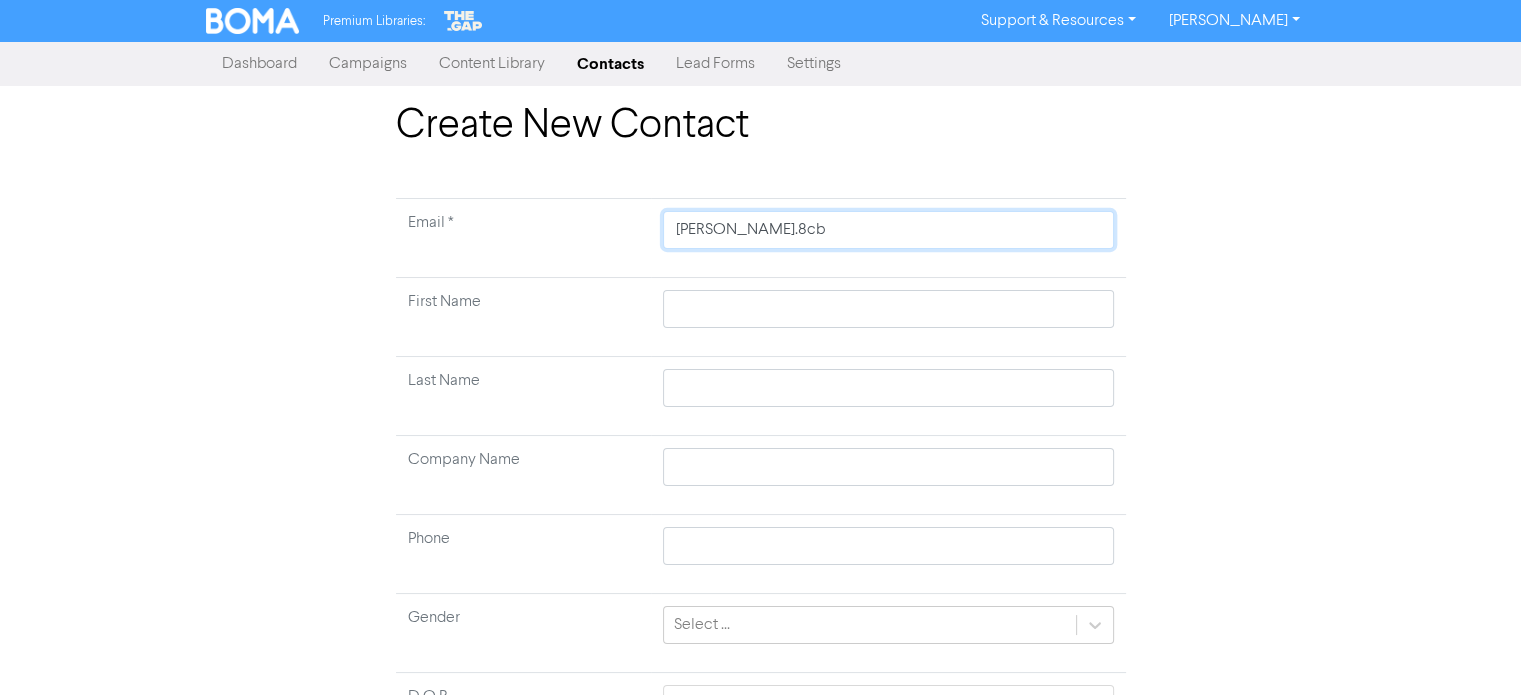 type on "[PERSON_NAME].8cba" 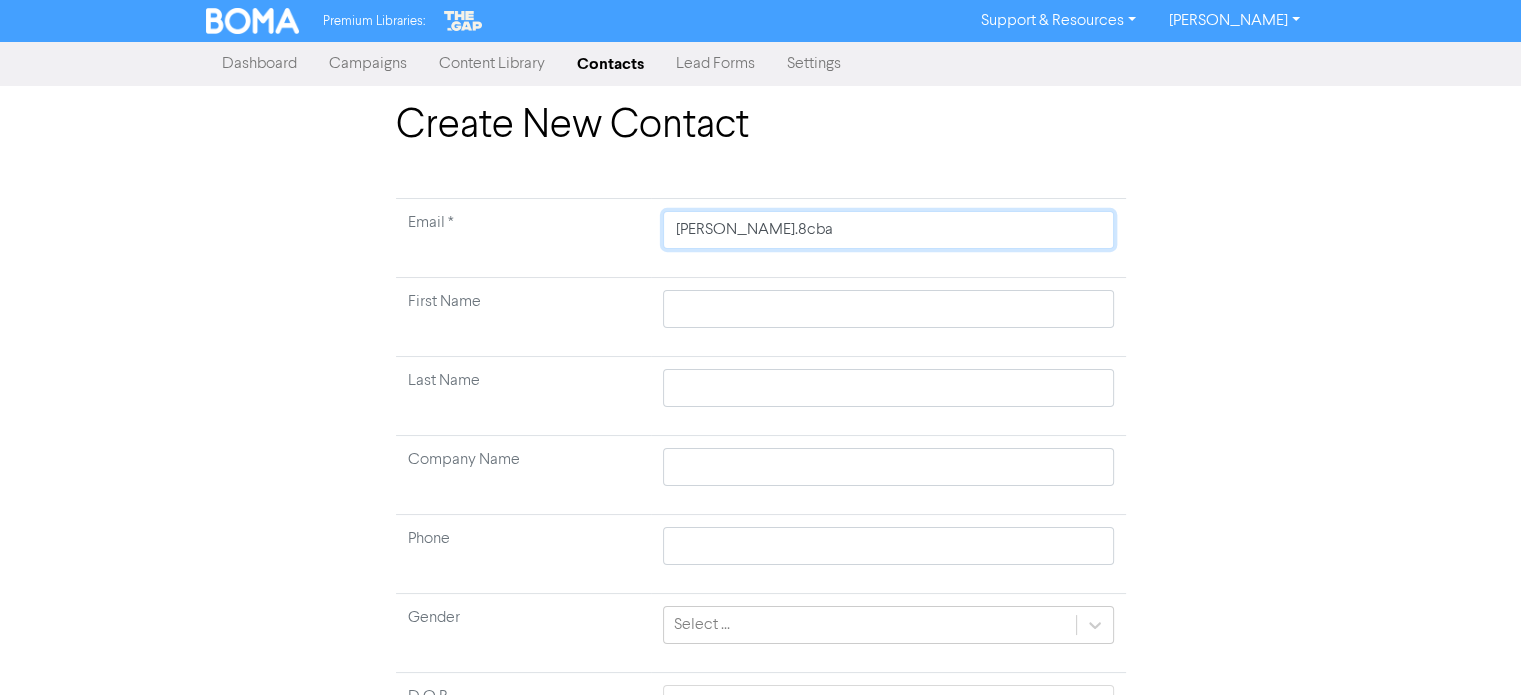 type on "[PERSON_NAME].8cbay" 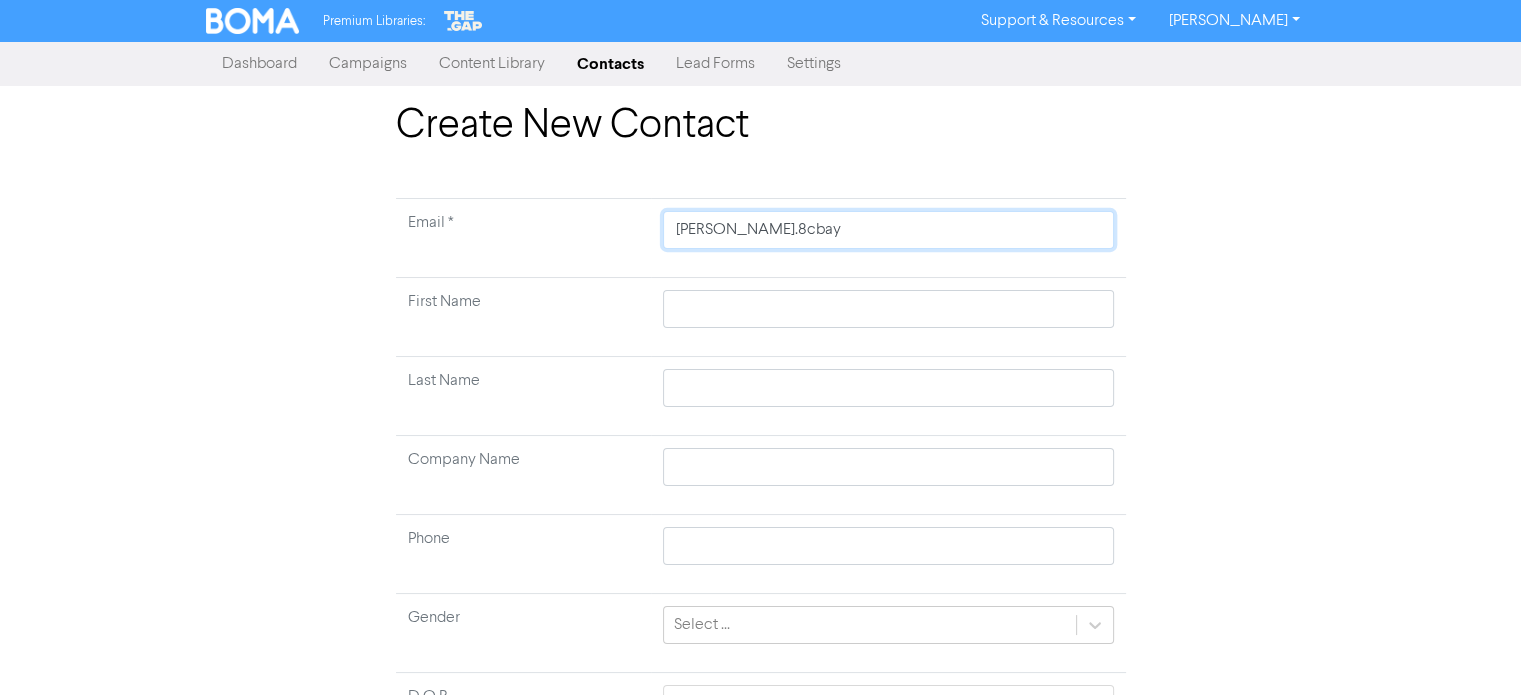 type on "[PERSON_NAME].8cbay@" 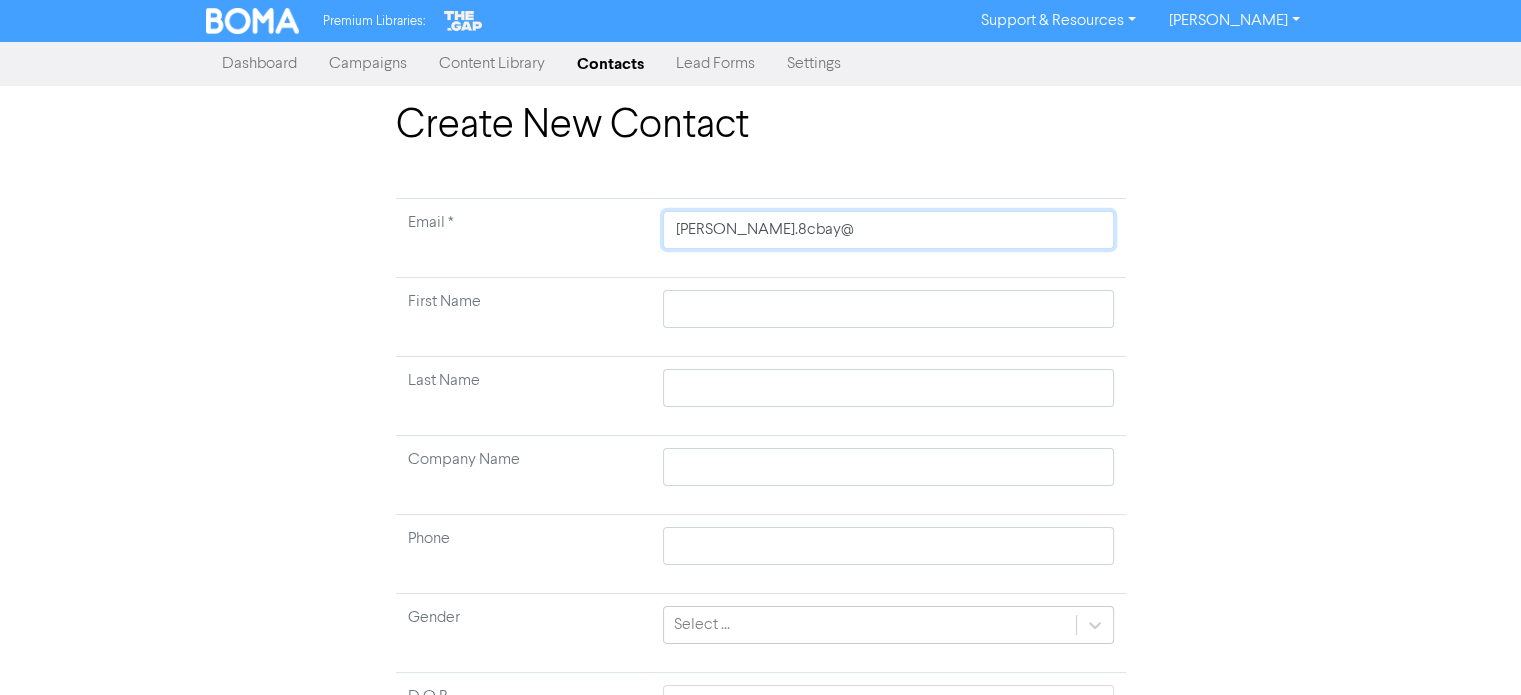 type on "[PERSON_NAME].8cbay@g" 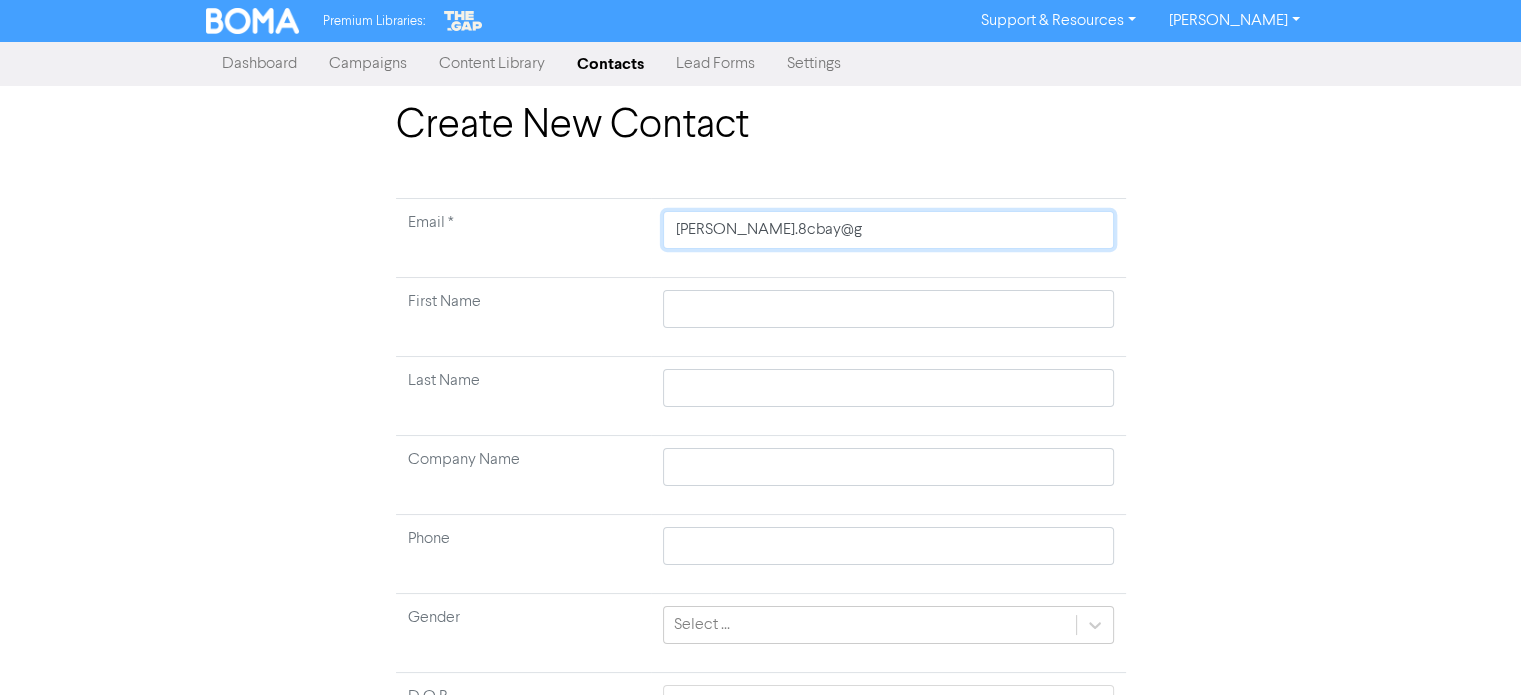 type on "[PERSON_NAME].8cbay@gm" 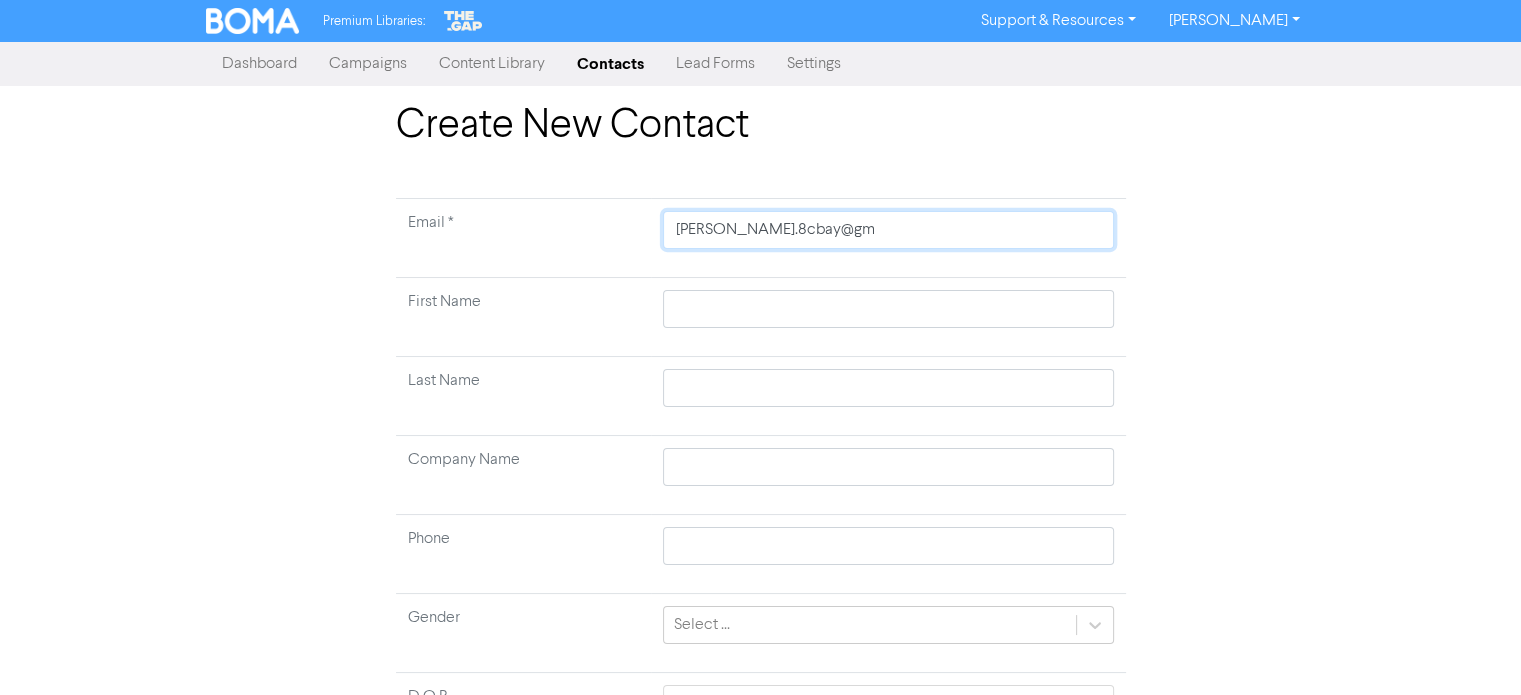 type on "[PERSON_NAME].8cbay@gma" 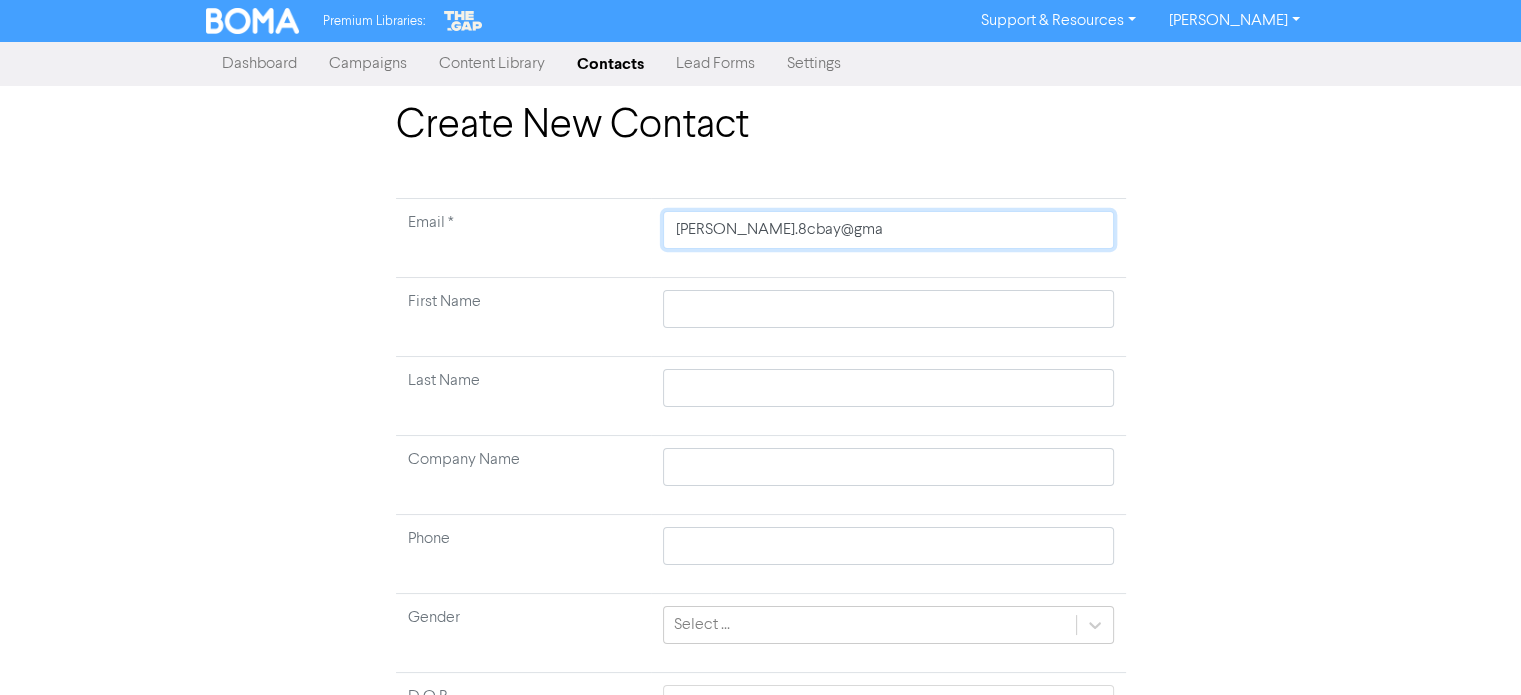 type on "[PERSON_NAME].8cbay@gmai" 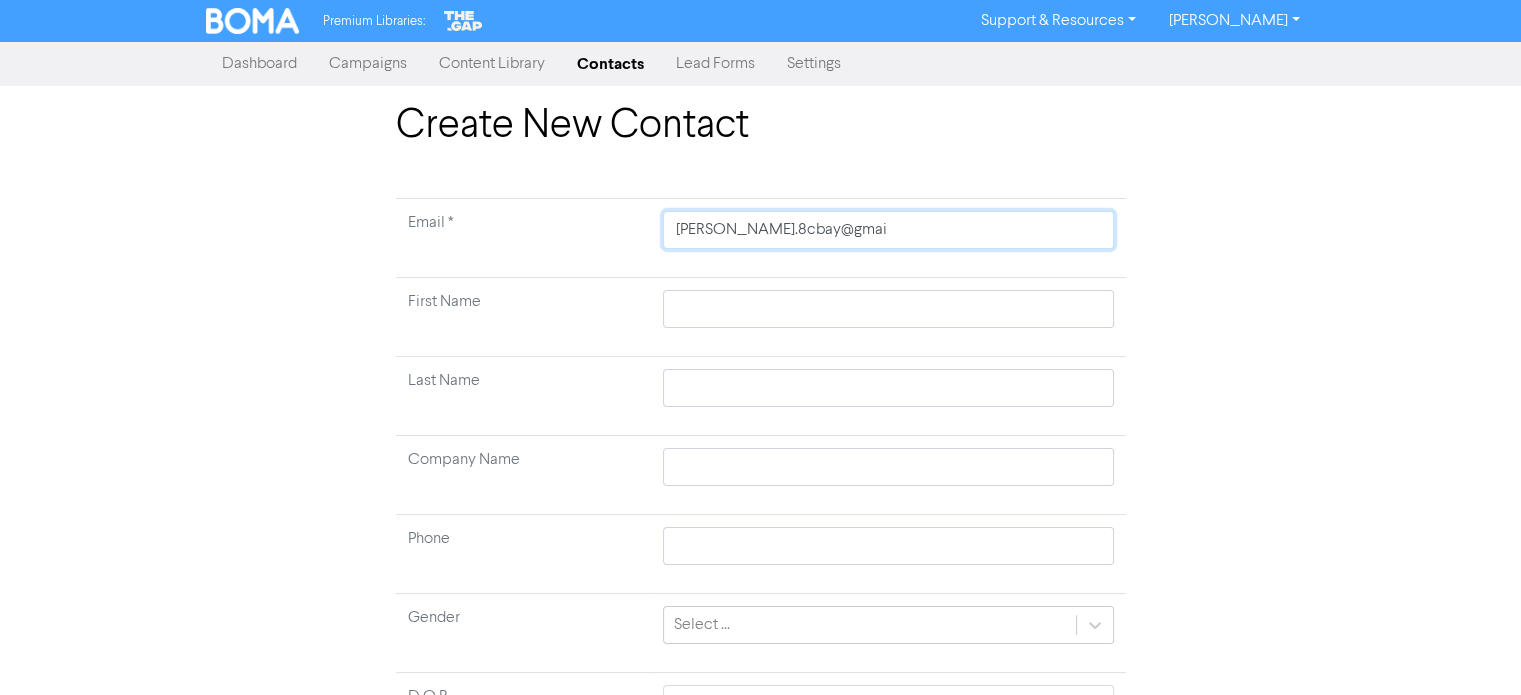 type on "[PERSON_NAME][EMAIL_ADDRESS]" 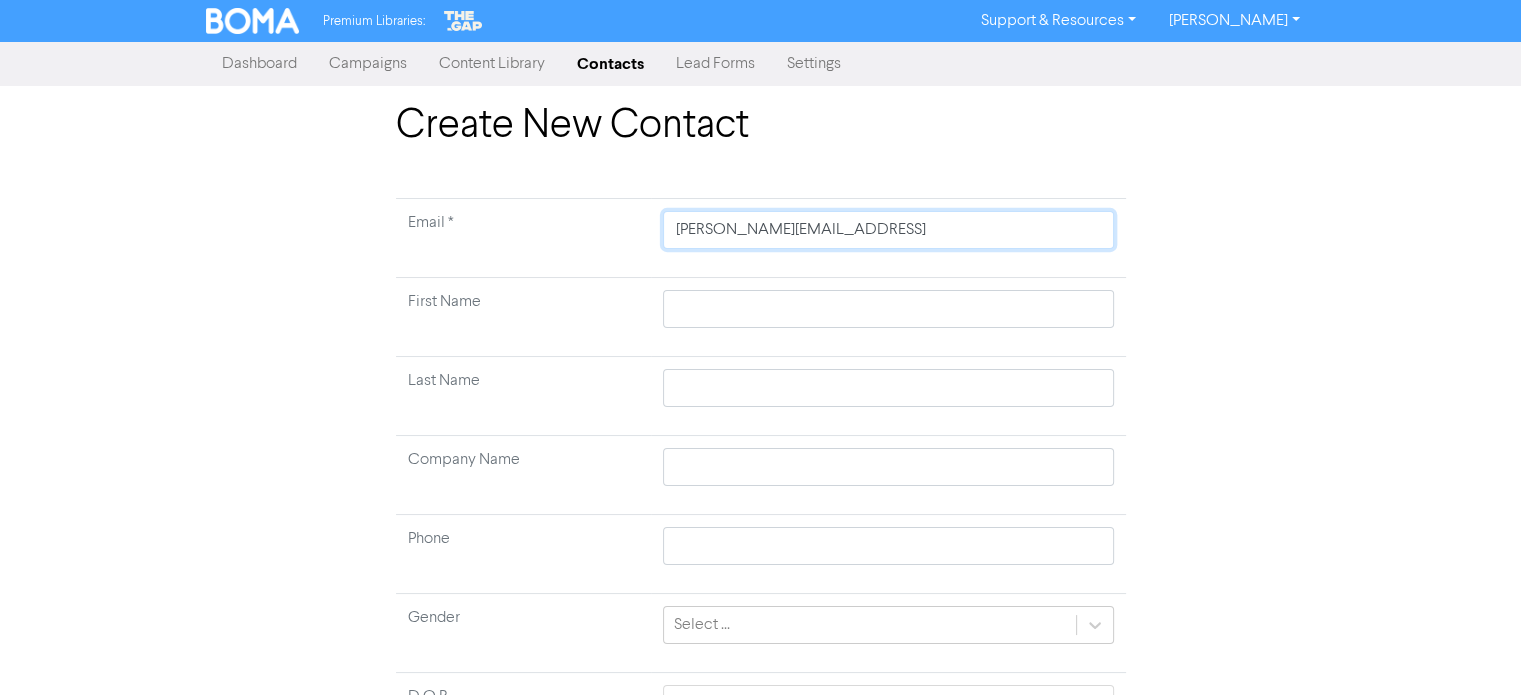 type on "[PERSON_NAME][EMAIL_ADDRESS]." 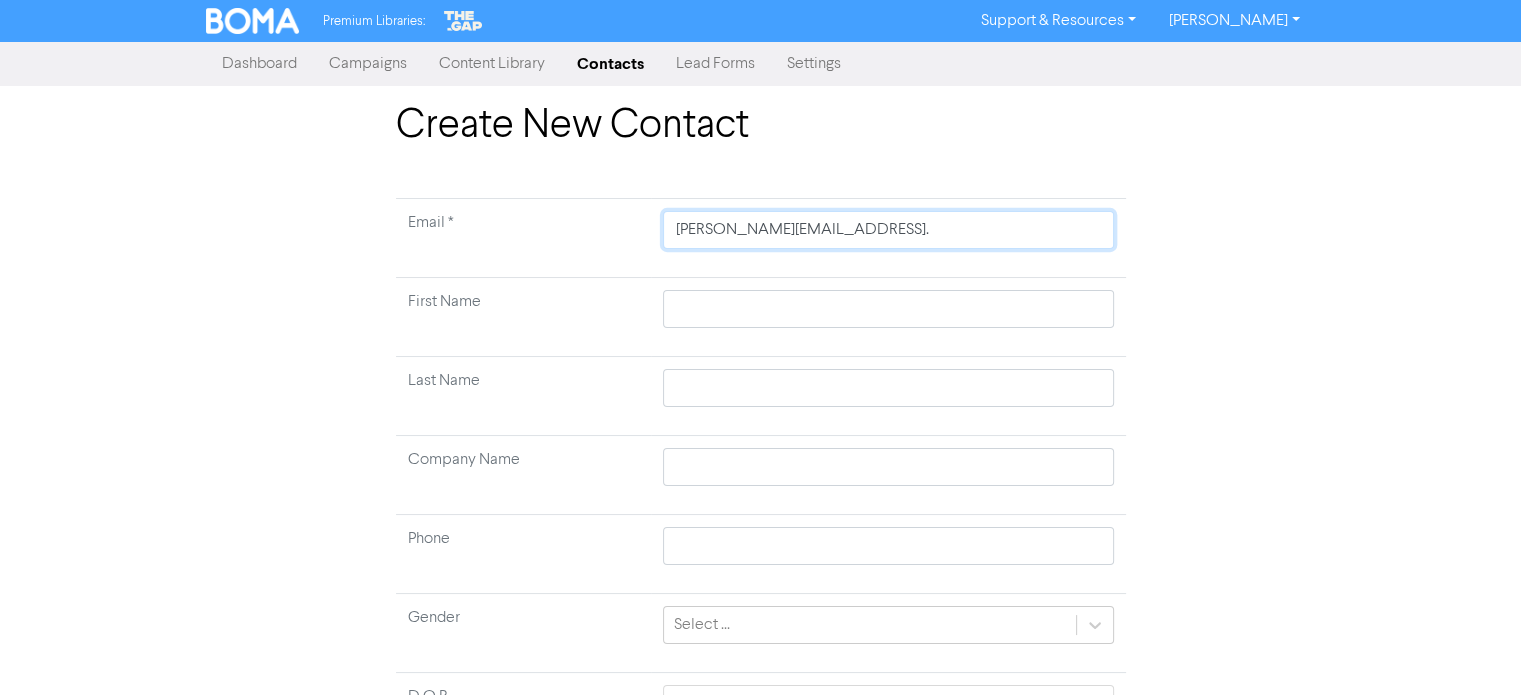 type on "[PERSON_NAME].8cbay@gmail.c" 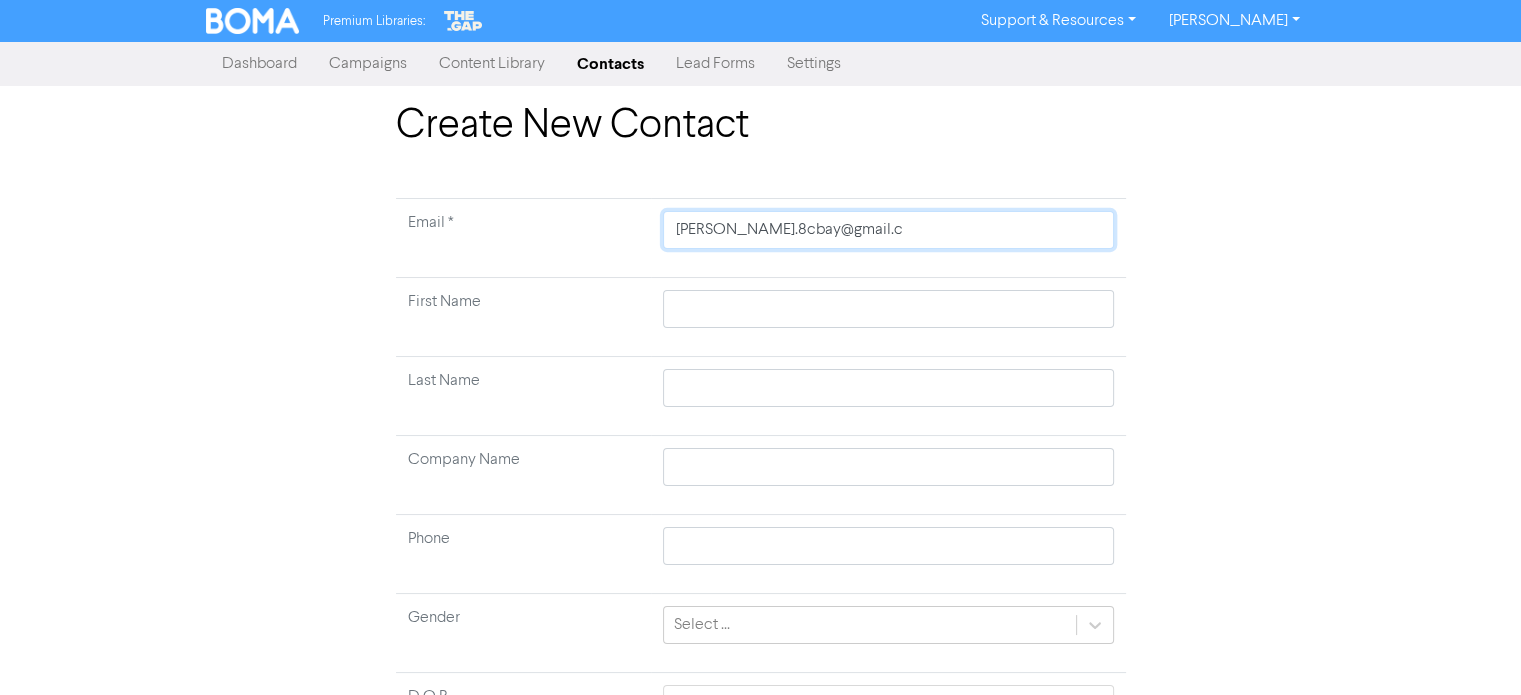 type on "[PERSON_NAME][EMAIL_ADDRESS][DOMAIN_NAME]" 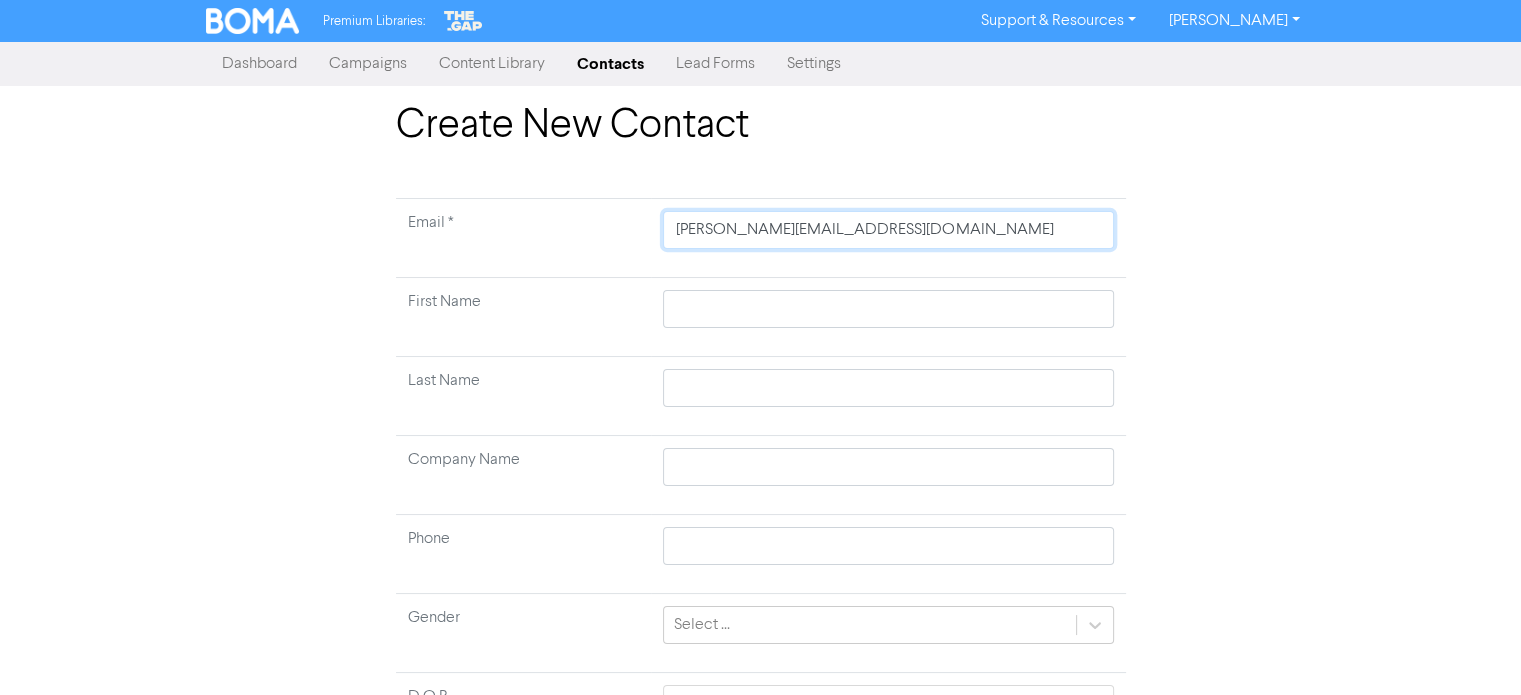 type on "[PERSON_NAME][EMAIL_ADDRESS][DOMAIN_NAME]" 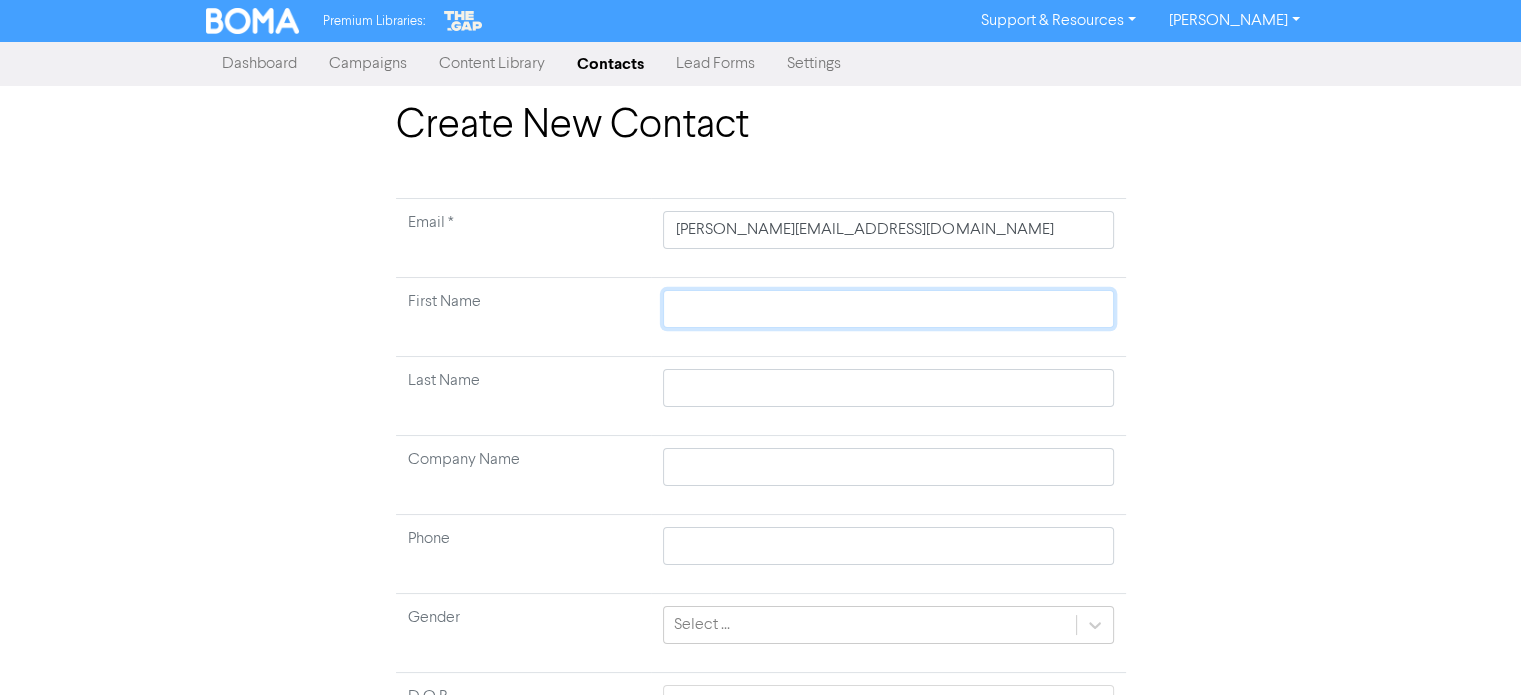 type 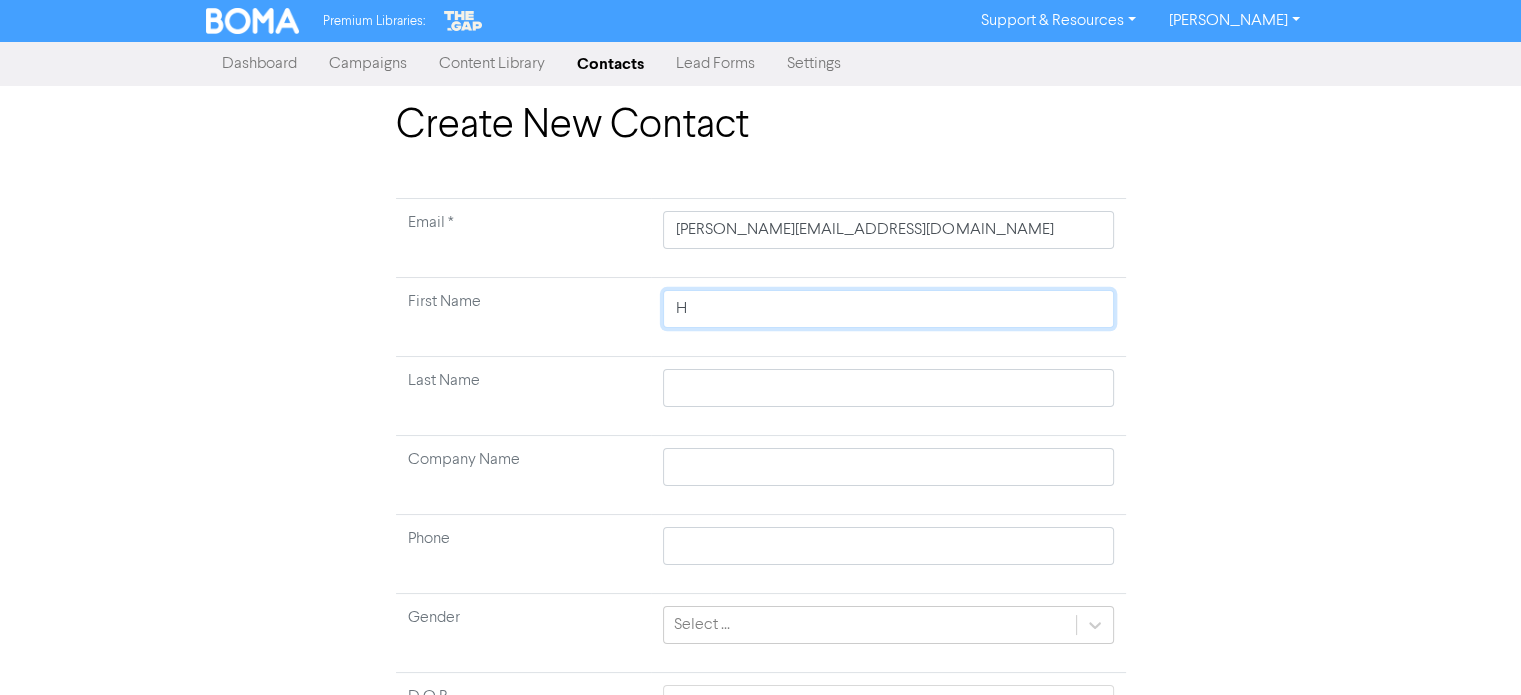 type on "Hu" 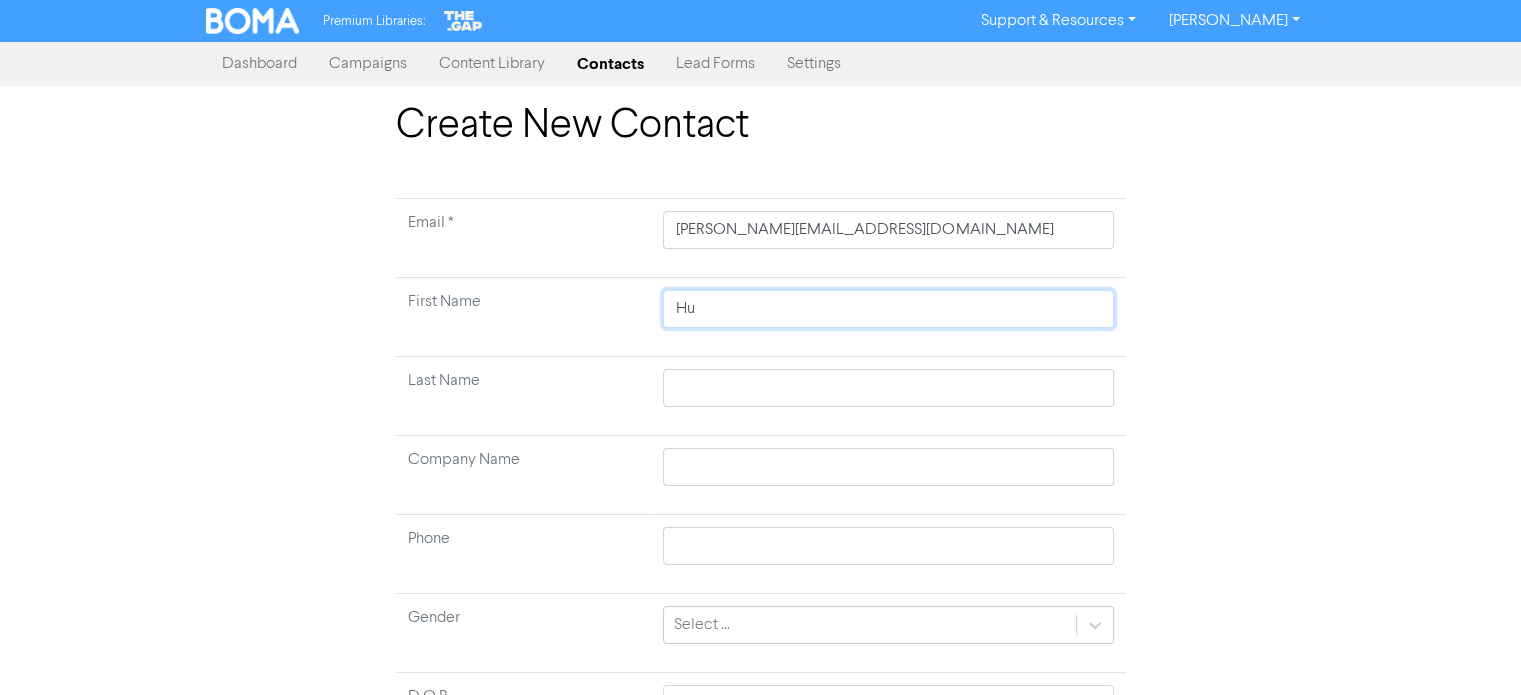 type on "Hug" 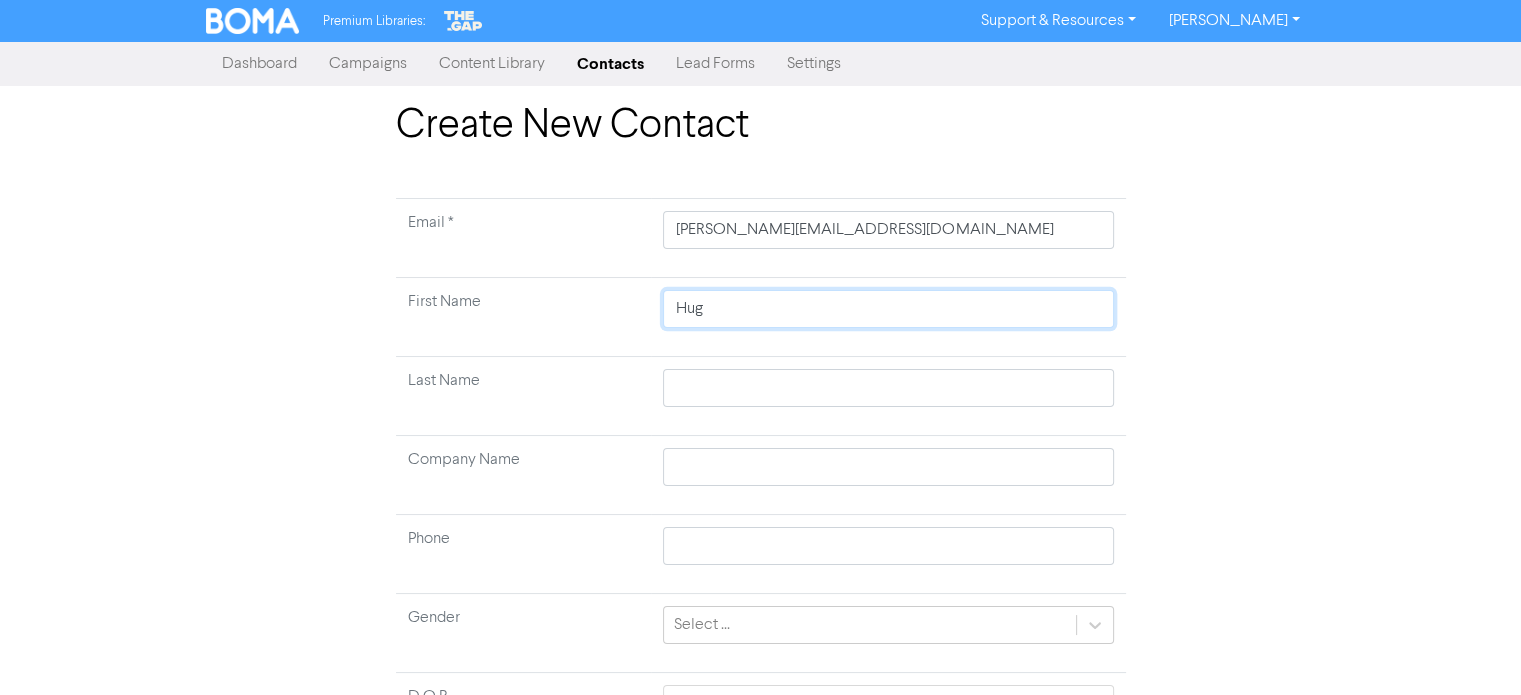 type on "[PERSON_NAME]" 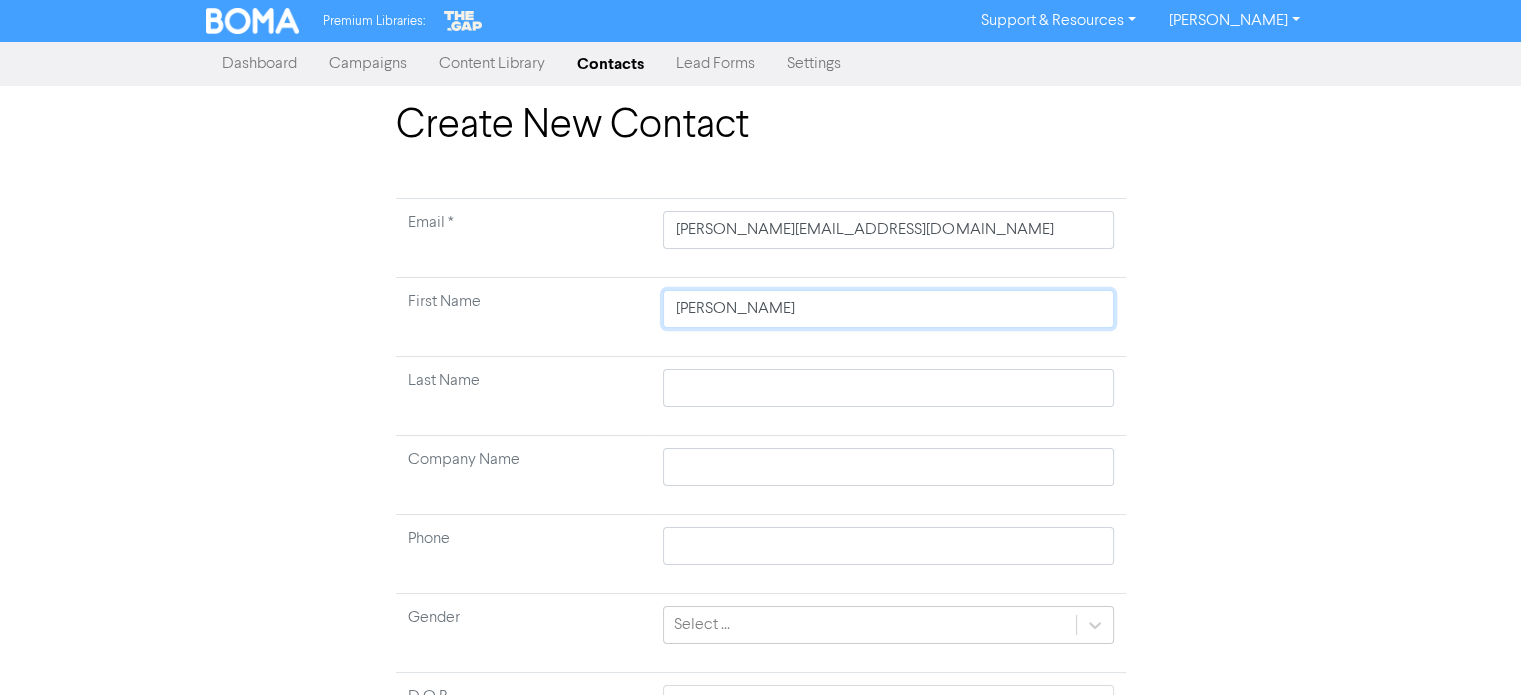 type on "[PERSON_NAME]" 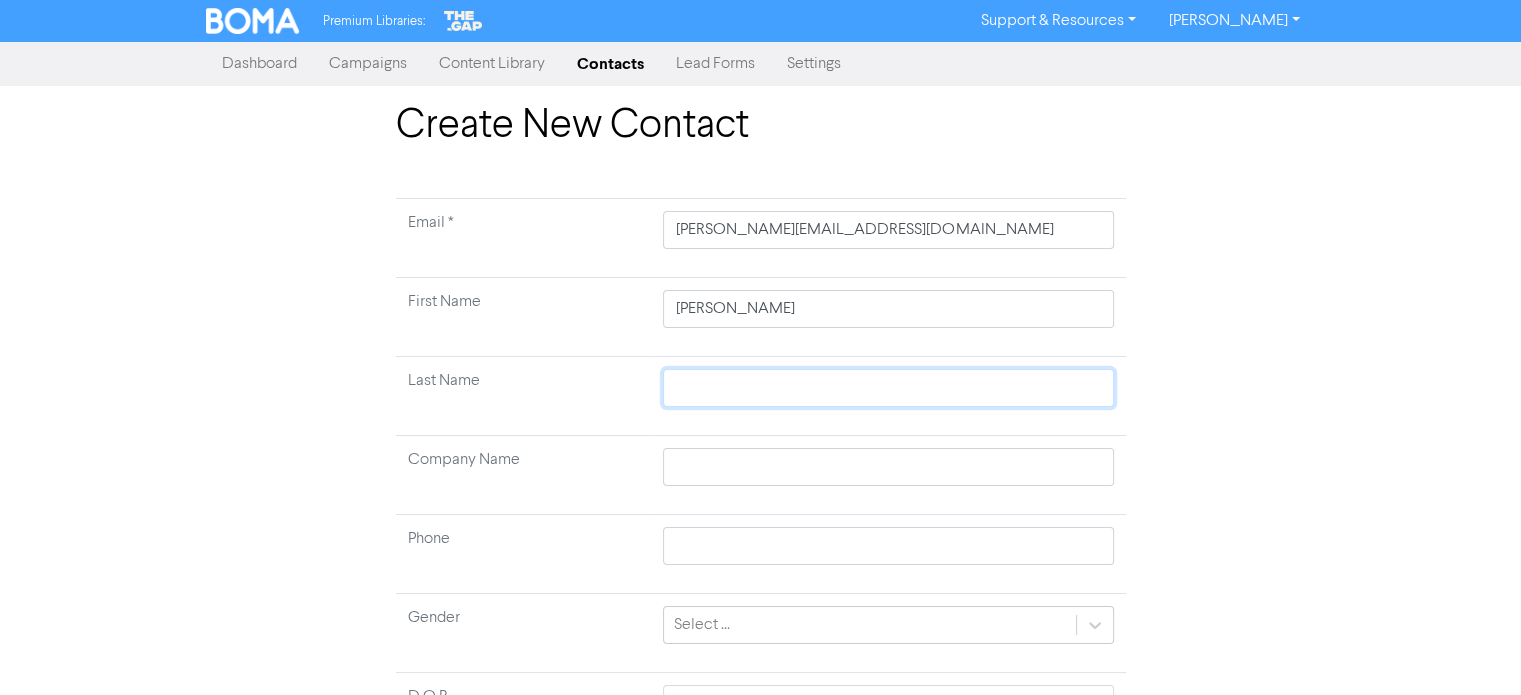 type 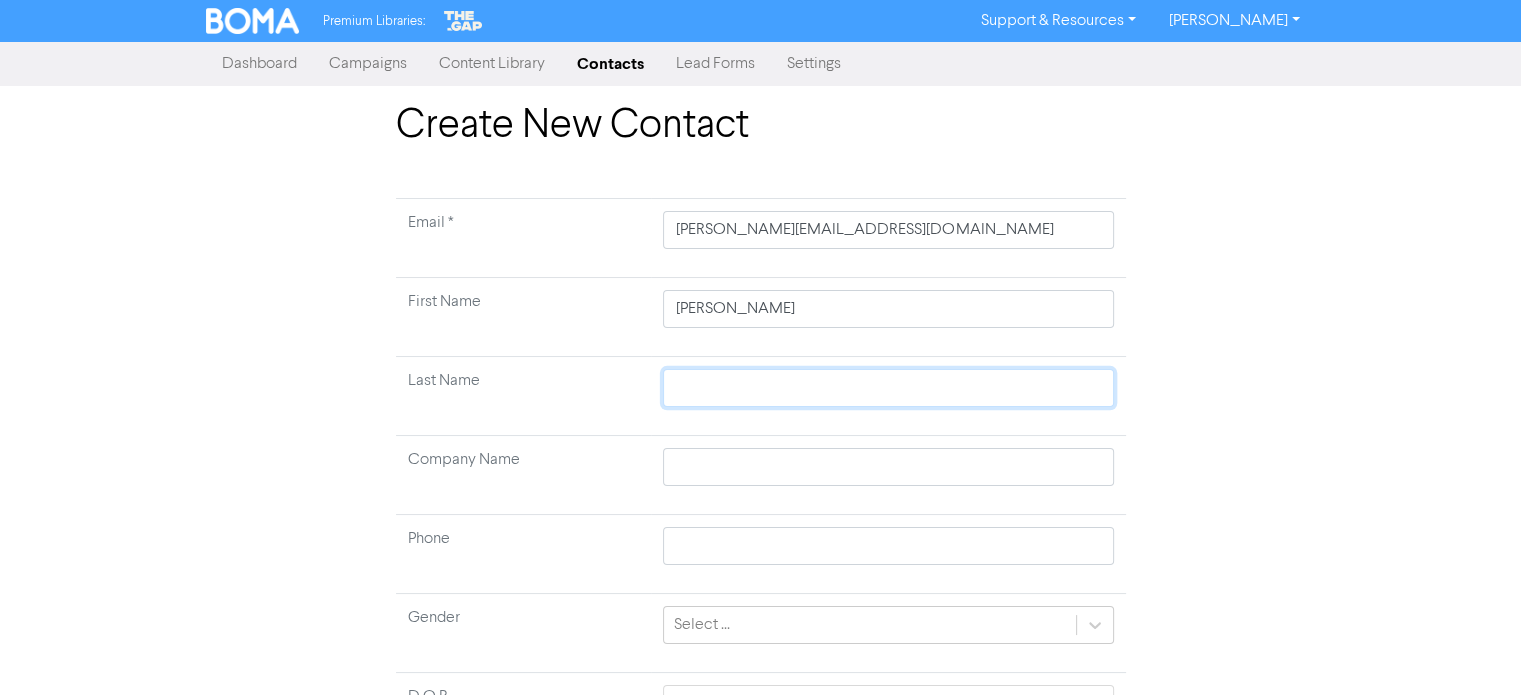 type on "B" 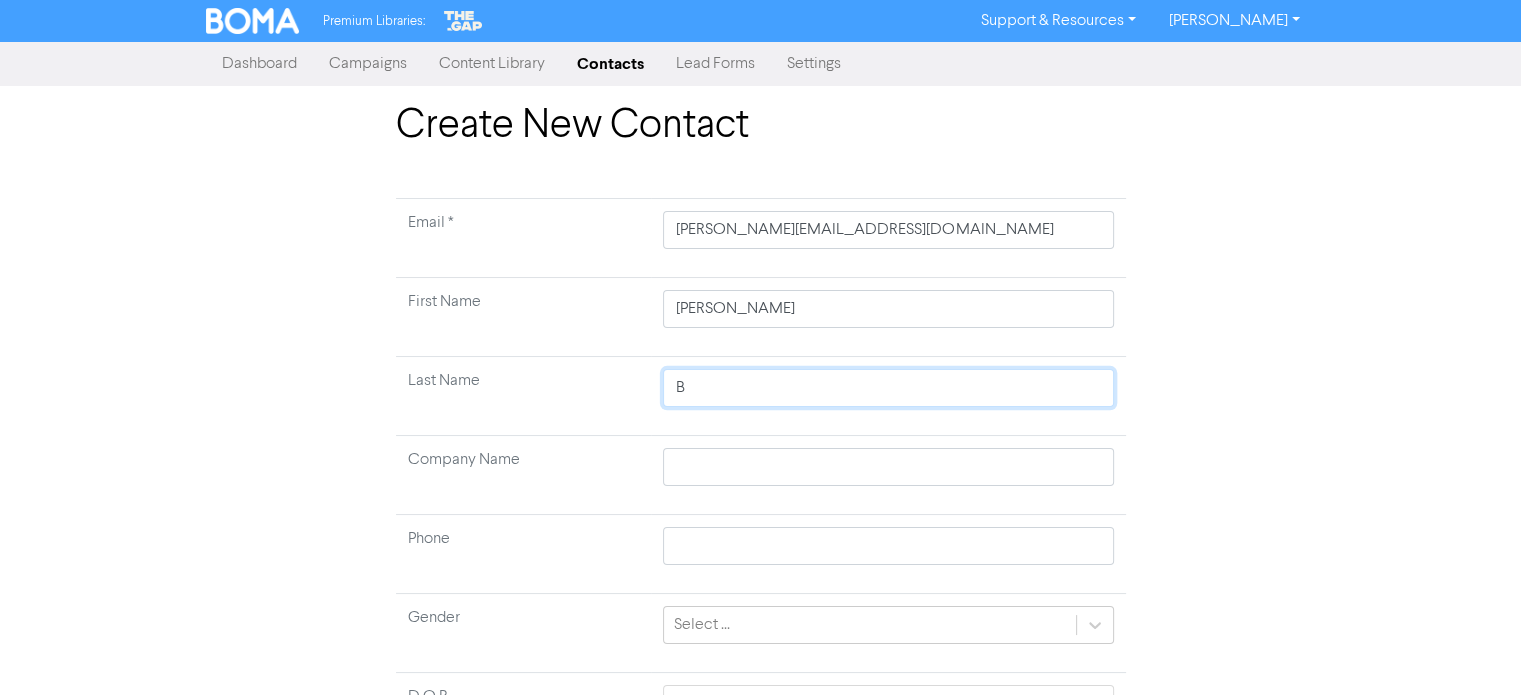 type on "Bl" 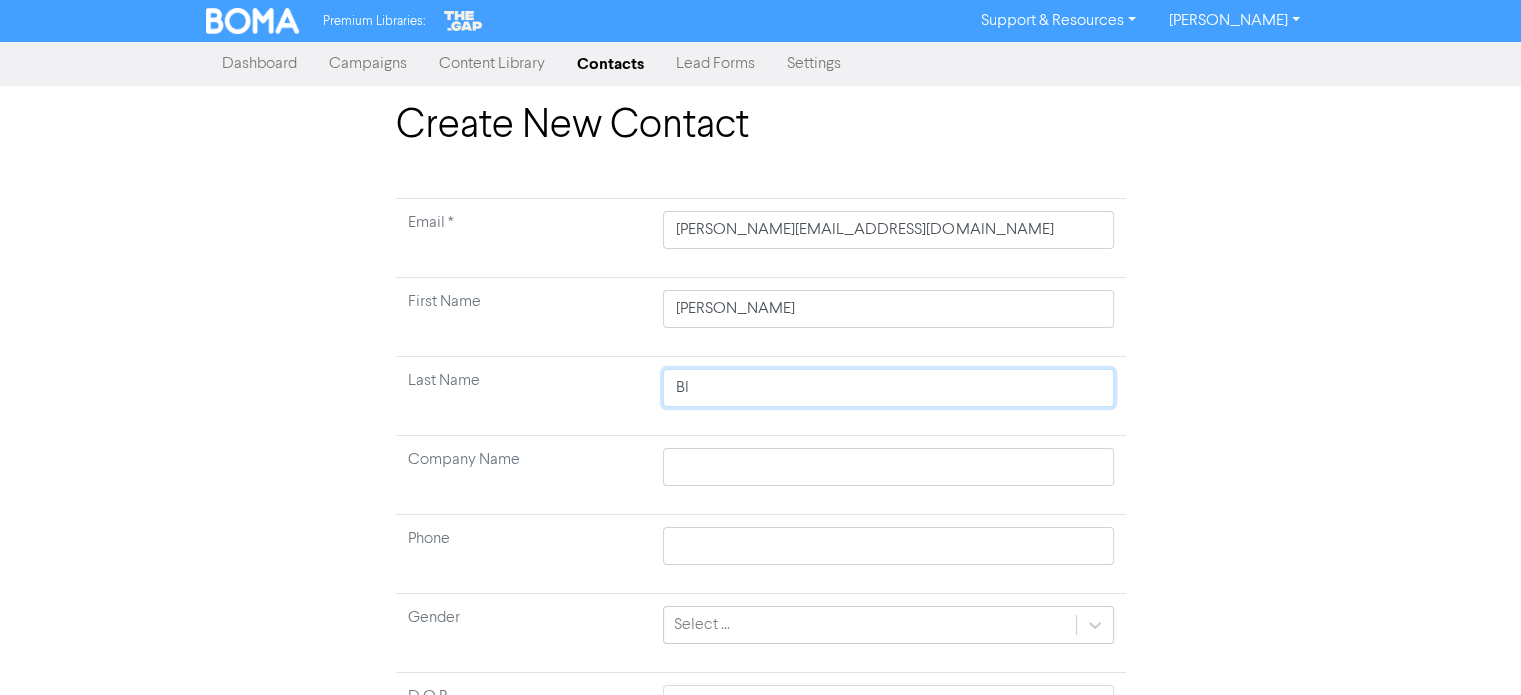 type on "Bla" 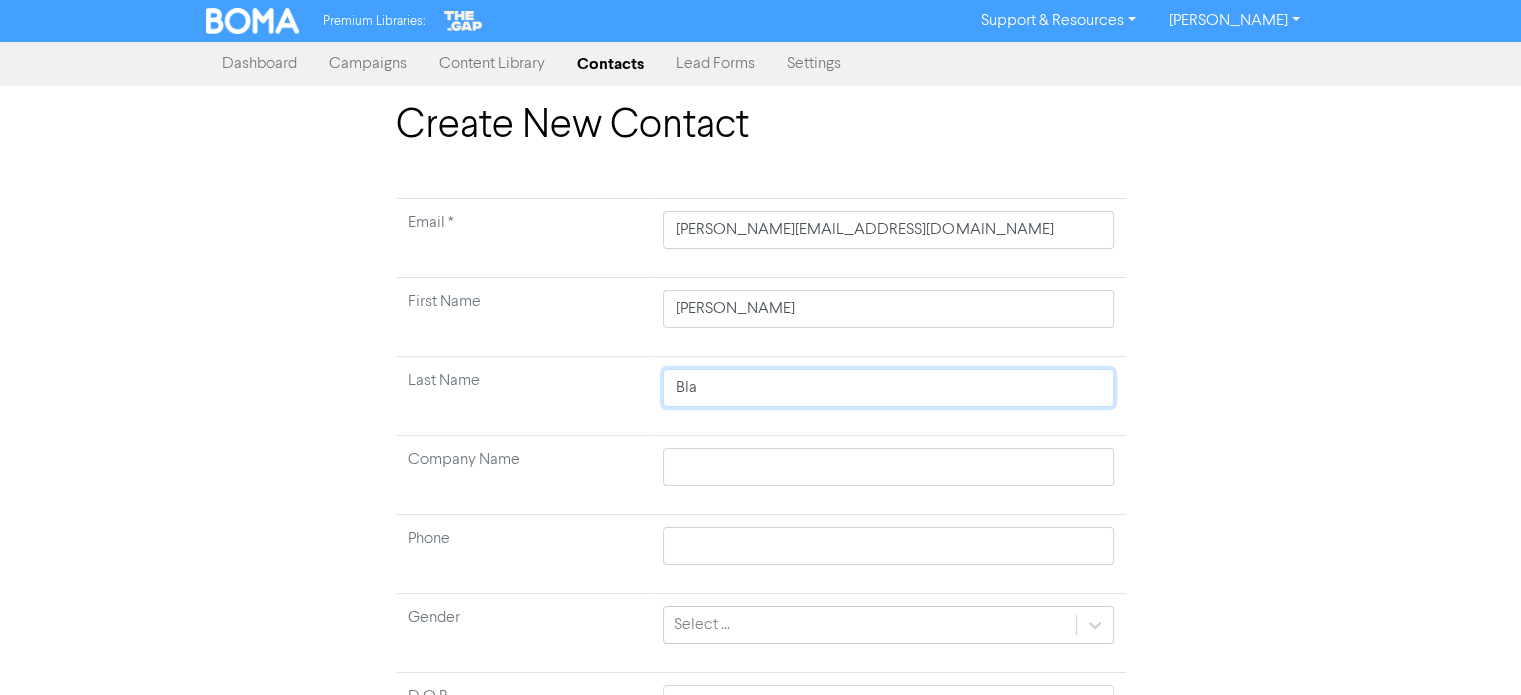 type on "Blak" 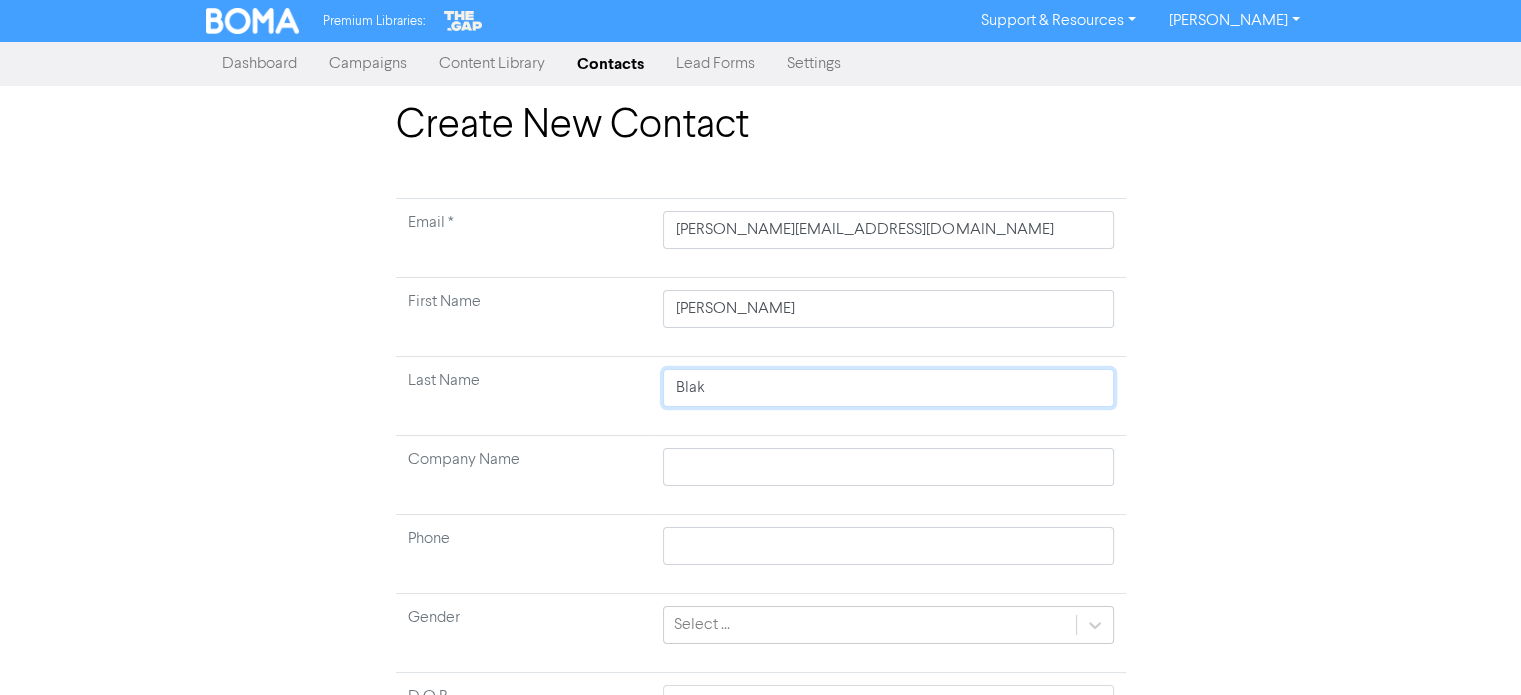 type on "[PERSON_NAME]" 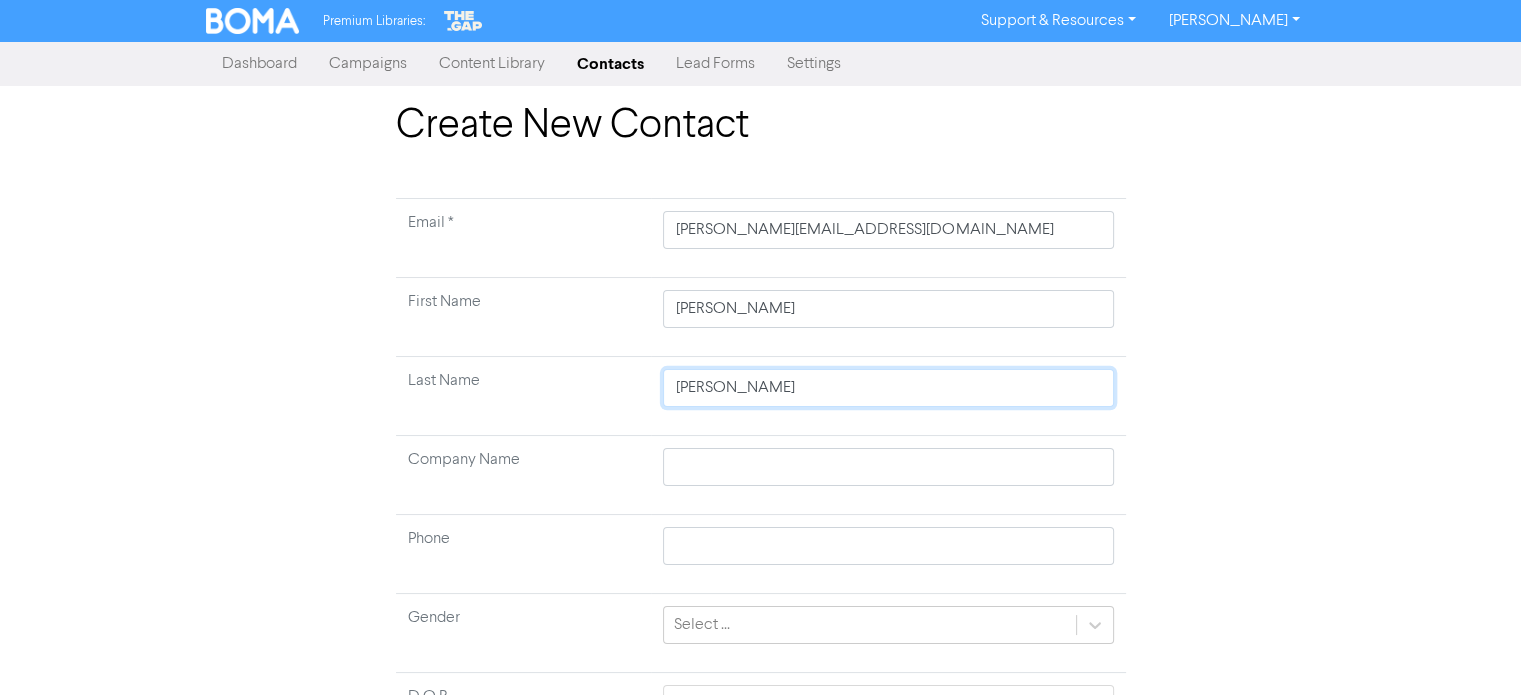 type on "[PERSON_NAME]-" 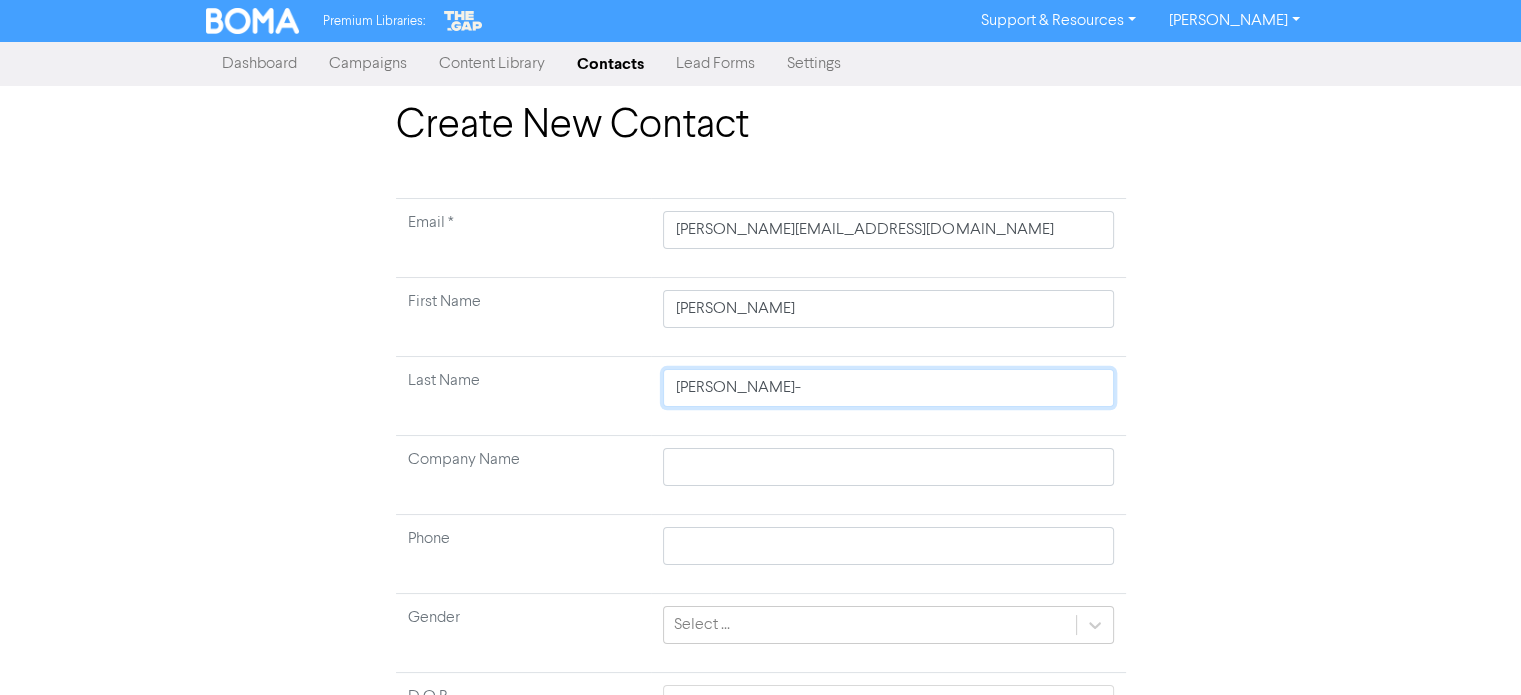 type on "[PERSON_NAME]" 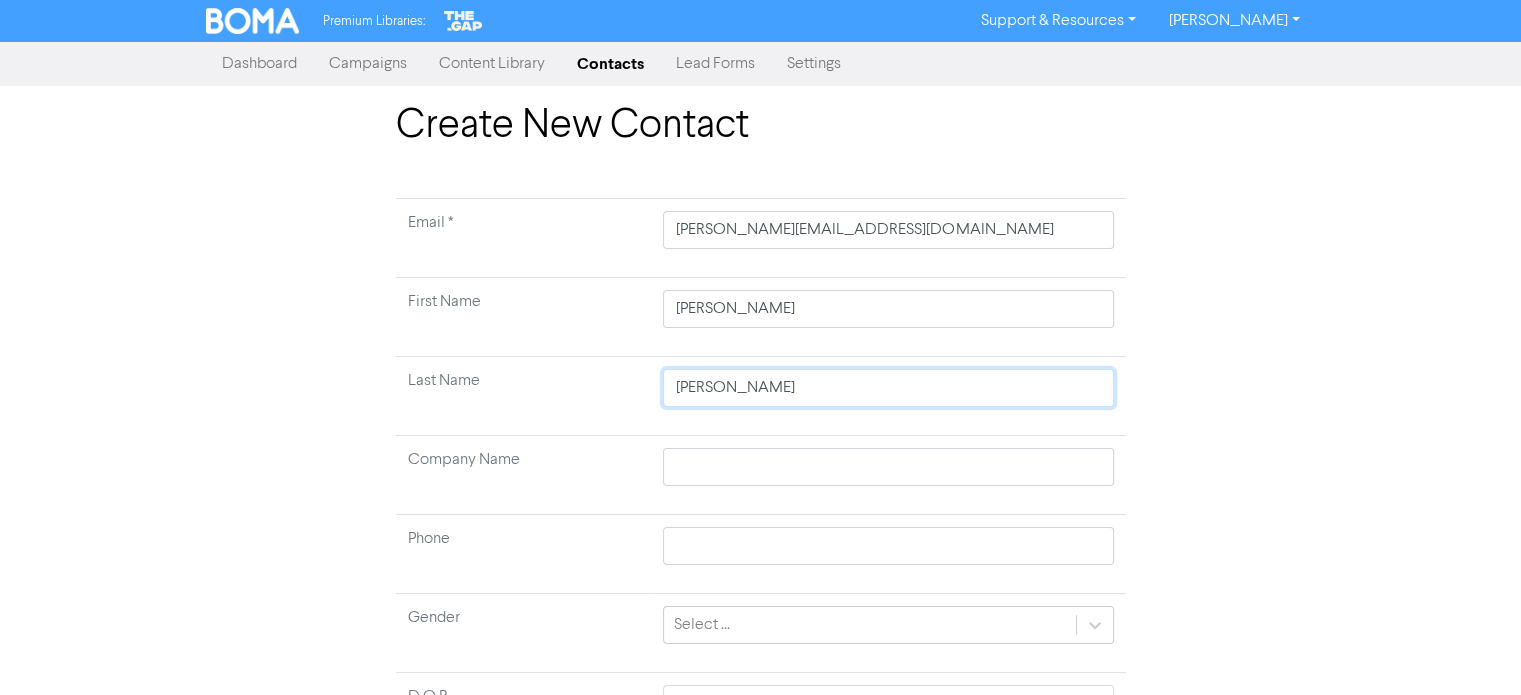 type on "[PERSON_NAME]" 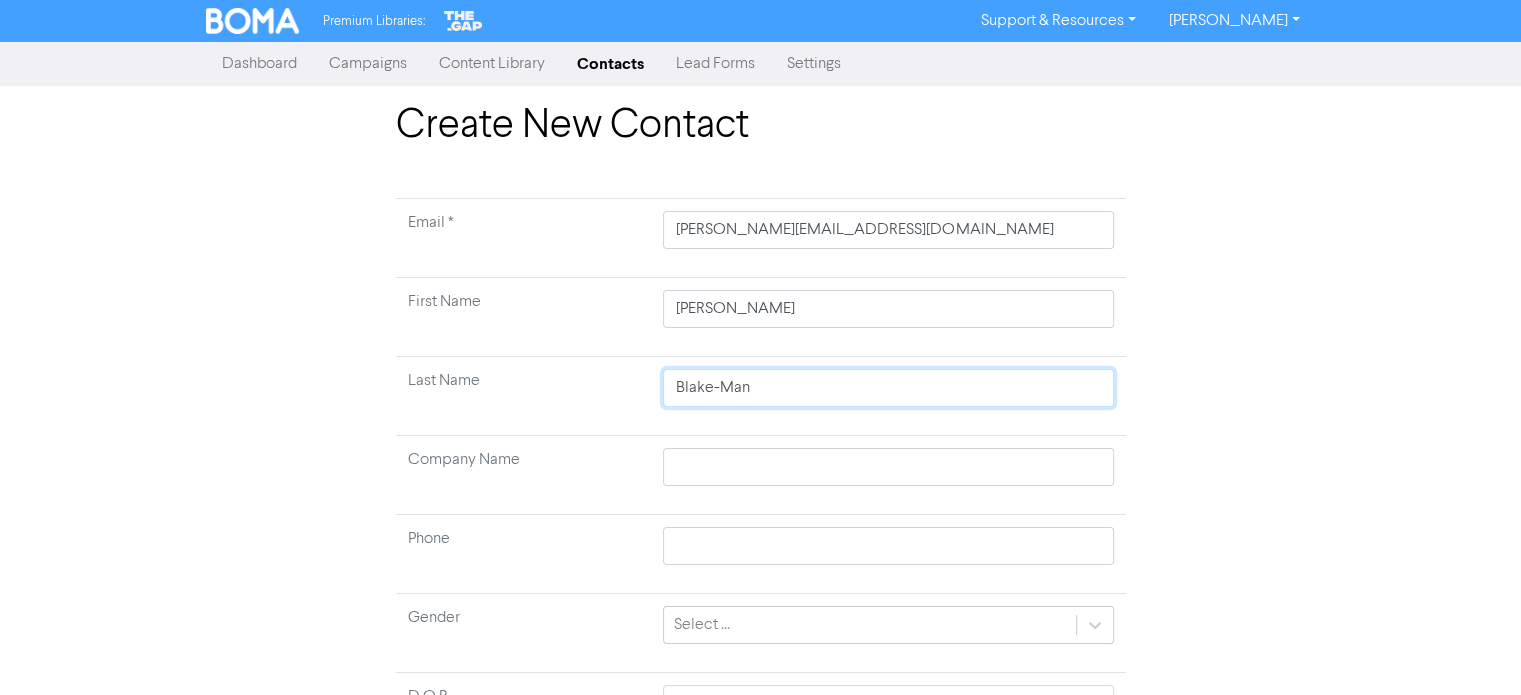 type on "Blake-Mans" 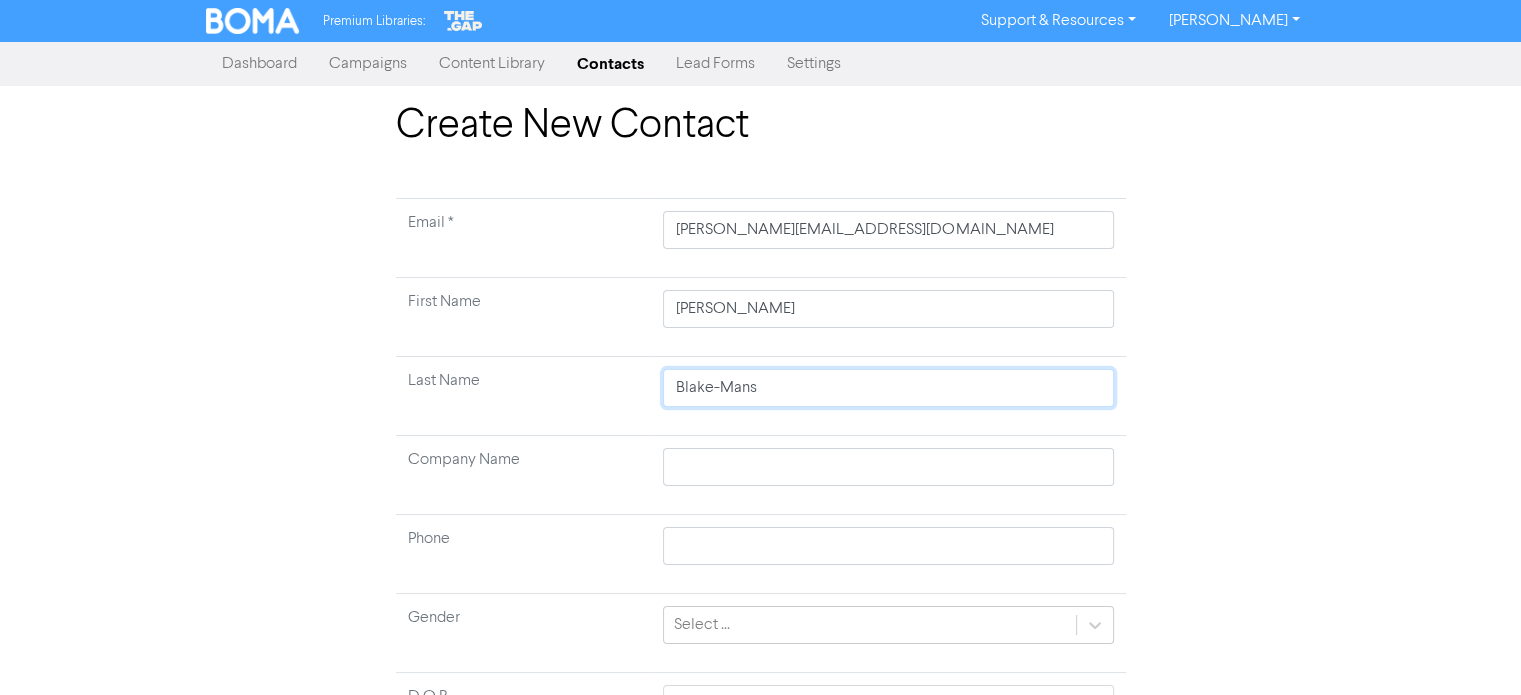 type on "[PERSON_NAME]" 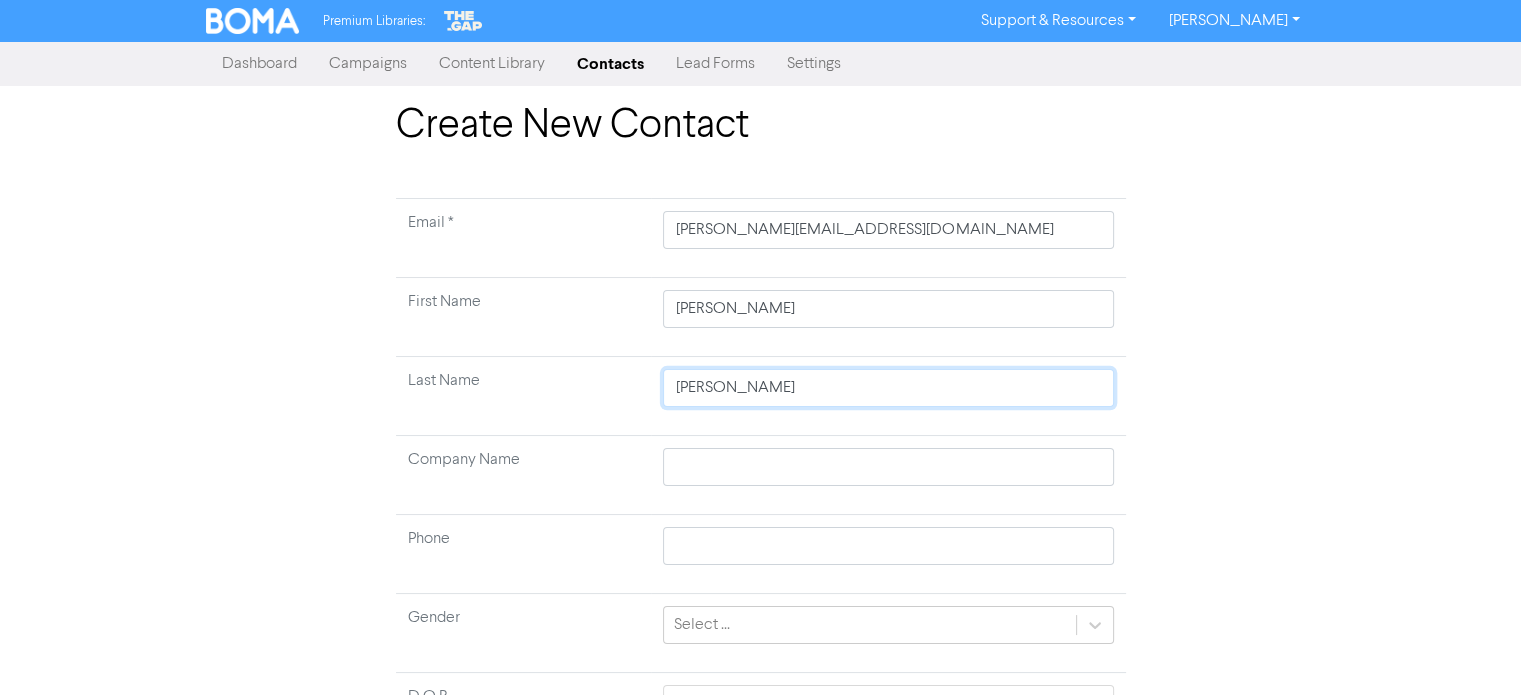 type on "[PERSON_NAME]" 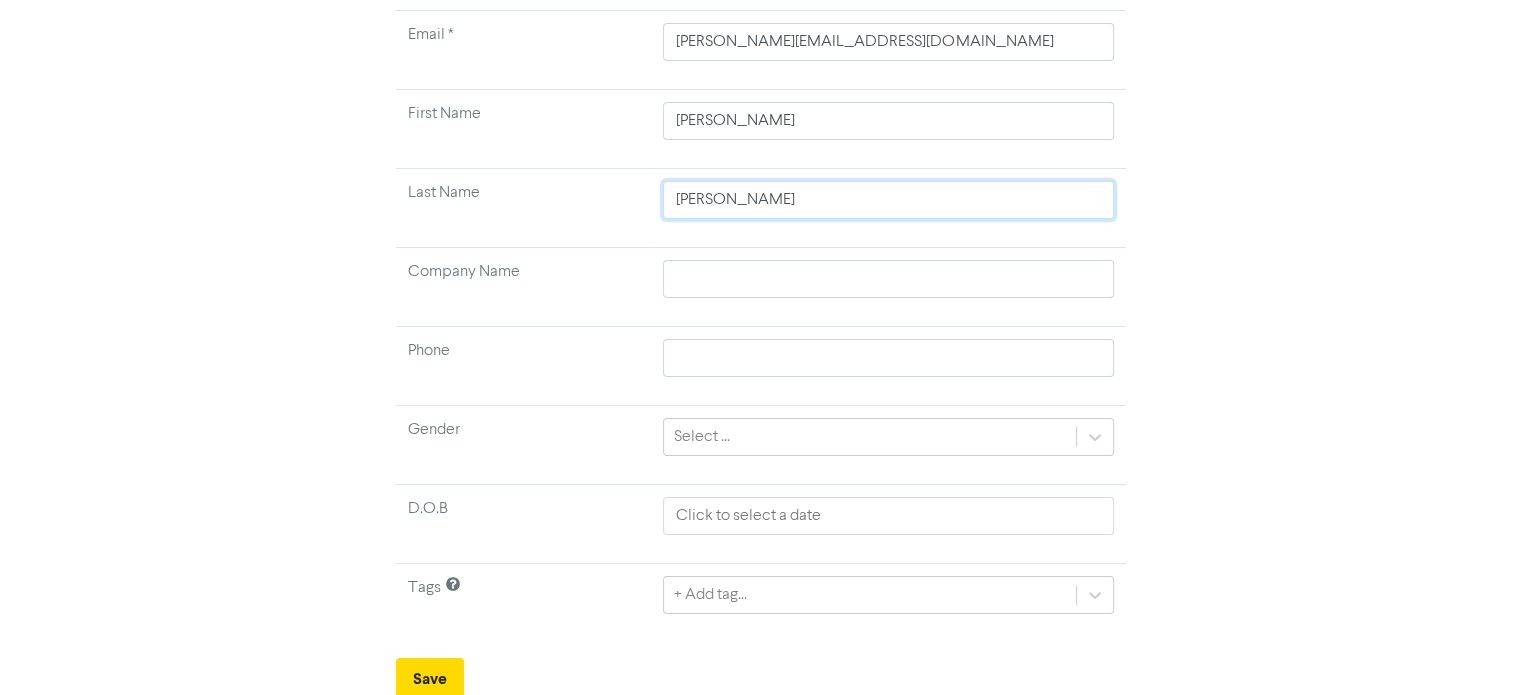 scroll, scrollTop: 190, scrollLeft: 0, axis: vertical 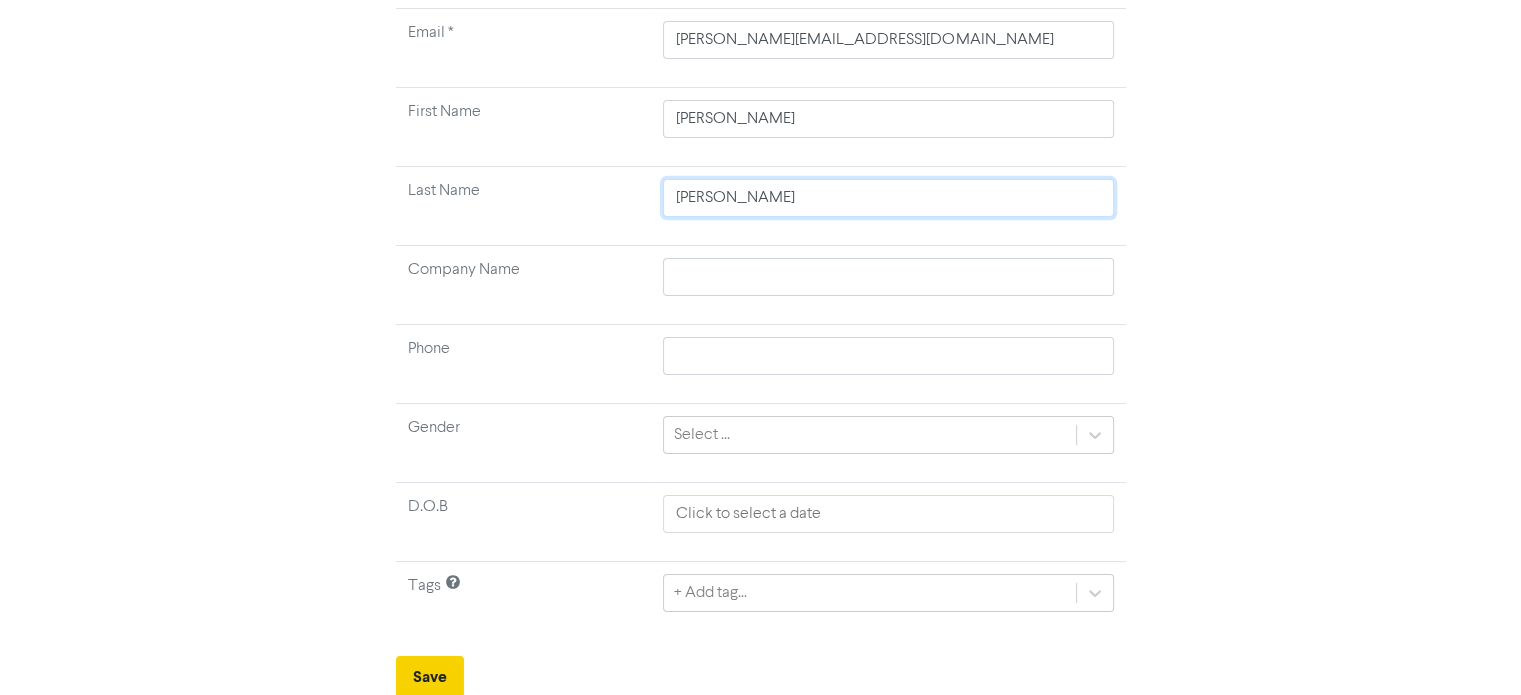 type on "[PERSON_NAME]" 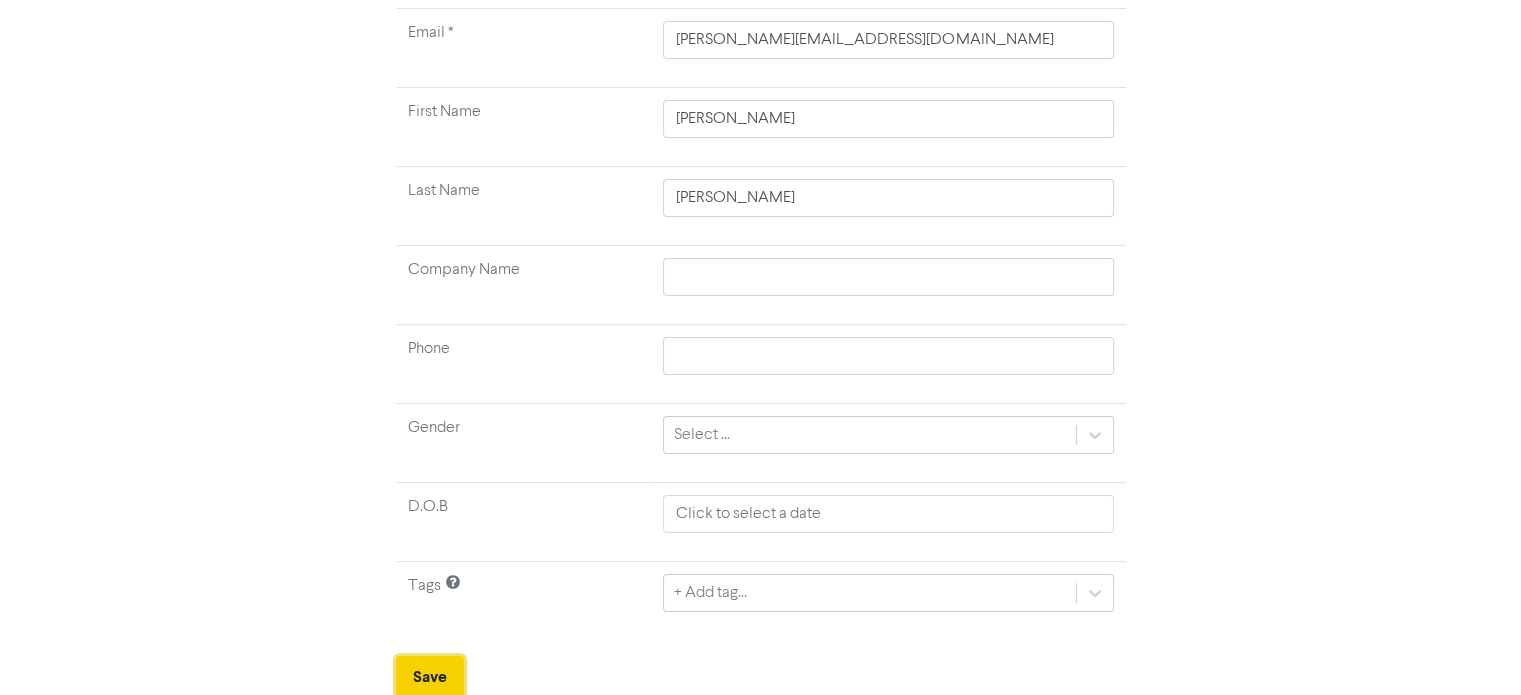 click on "Save" at bounding box center [430, 677] 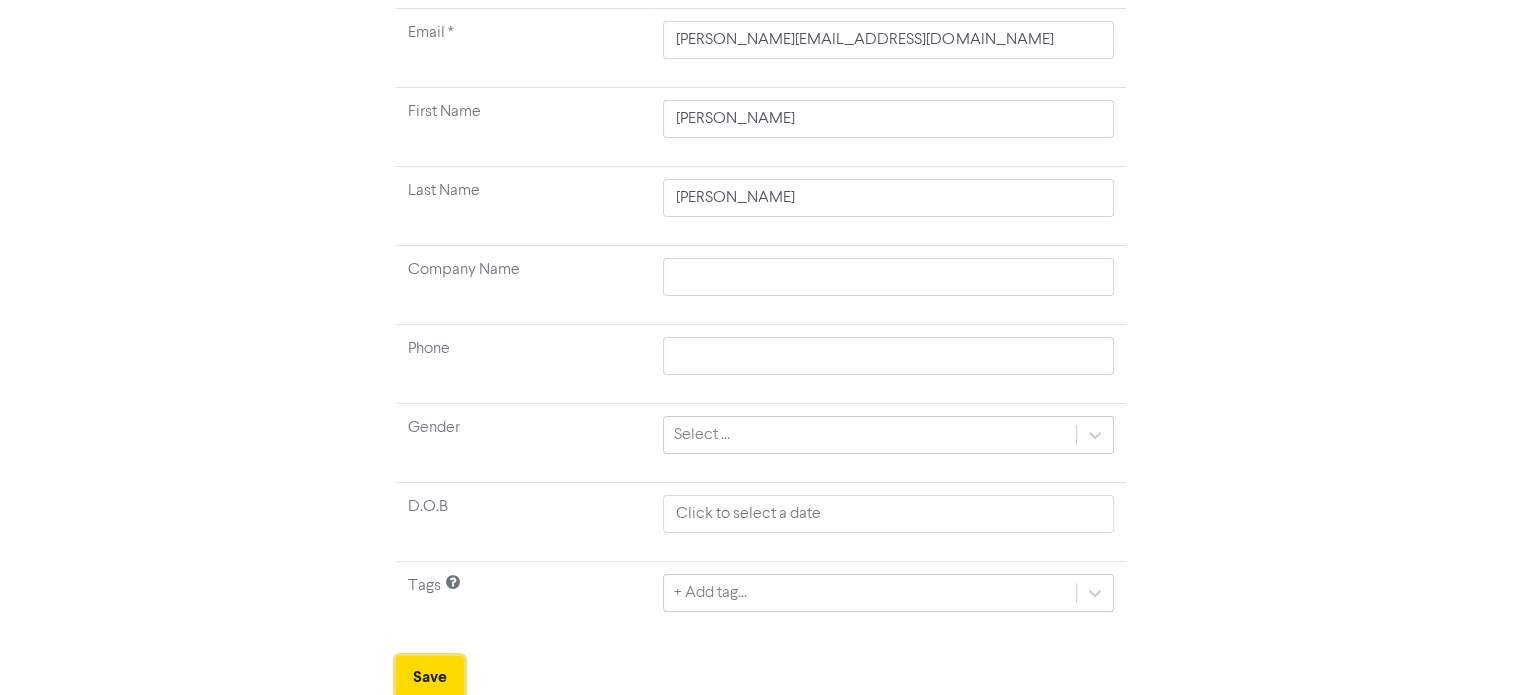 type 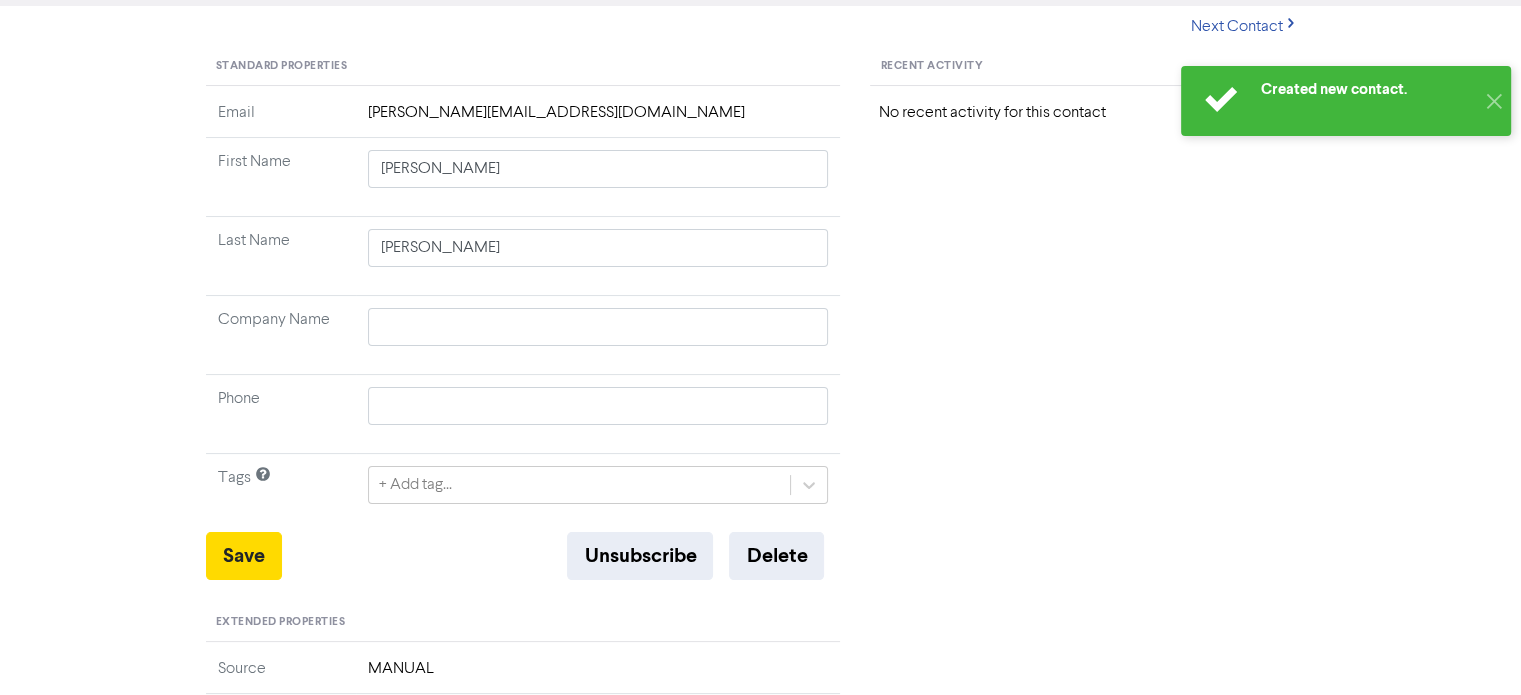 scroll, scrollTop: 0, scrollLeft: 0, axis: both 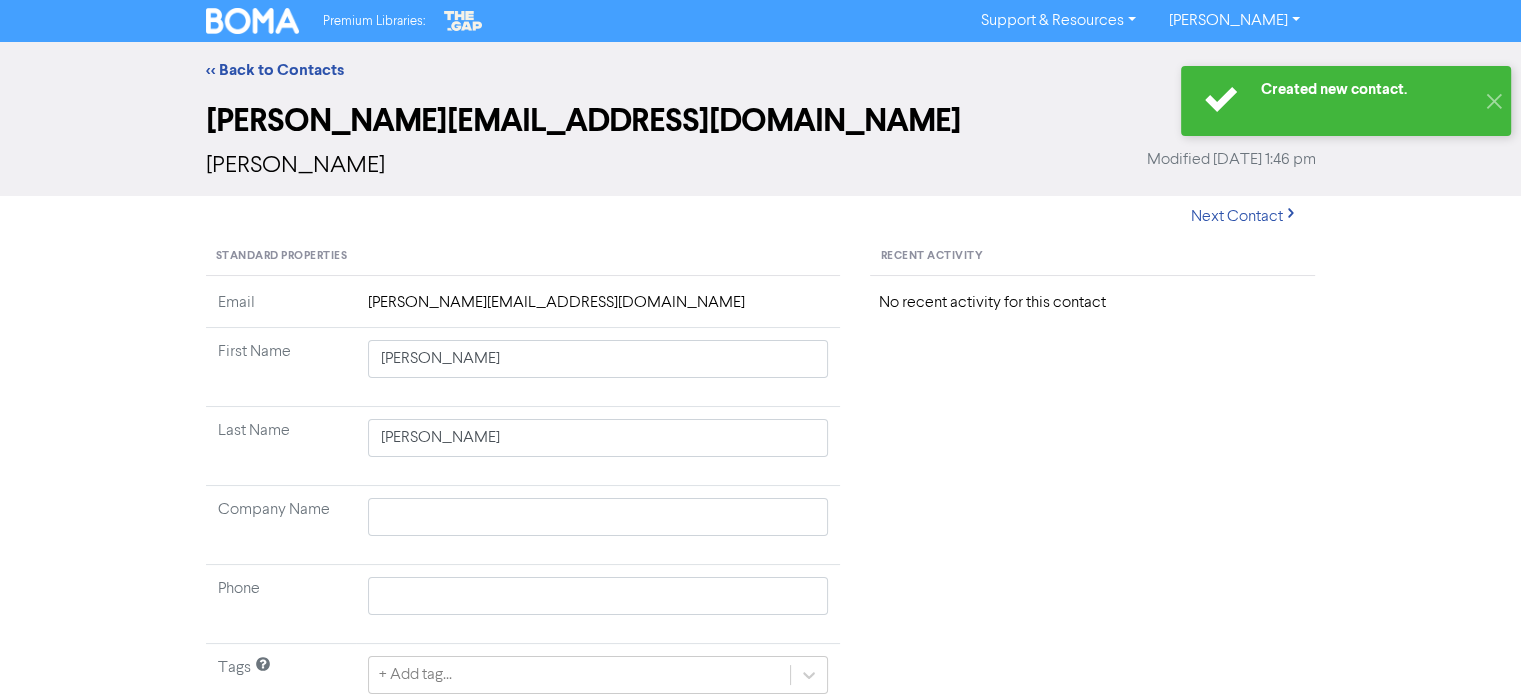 type 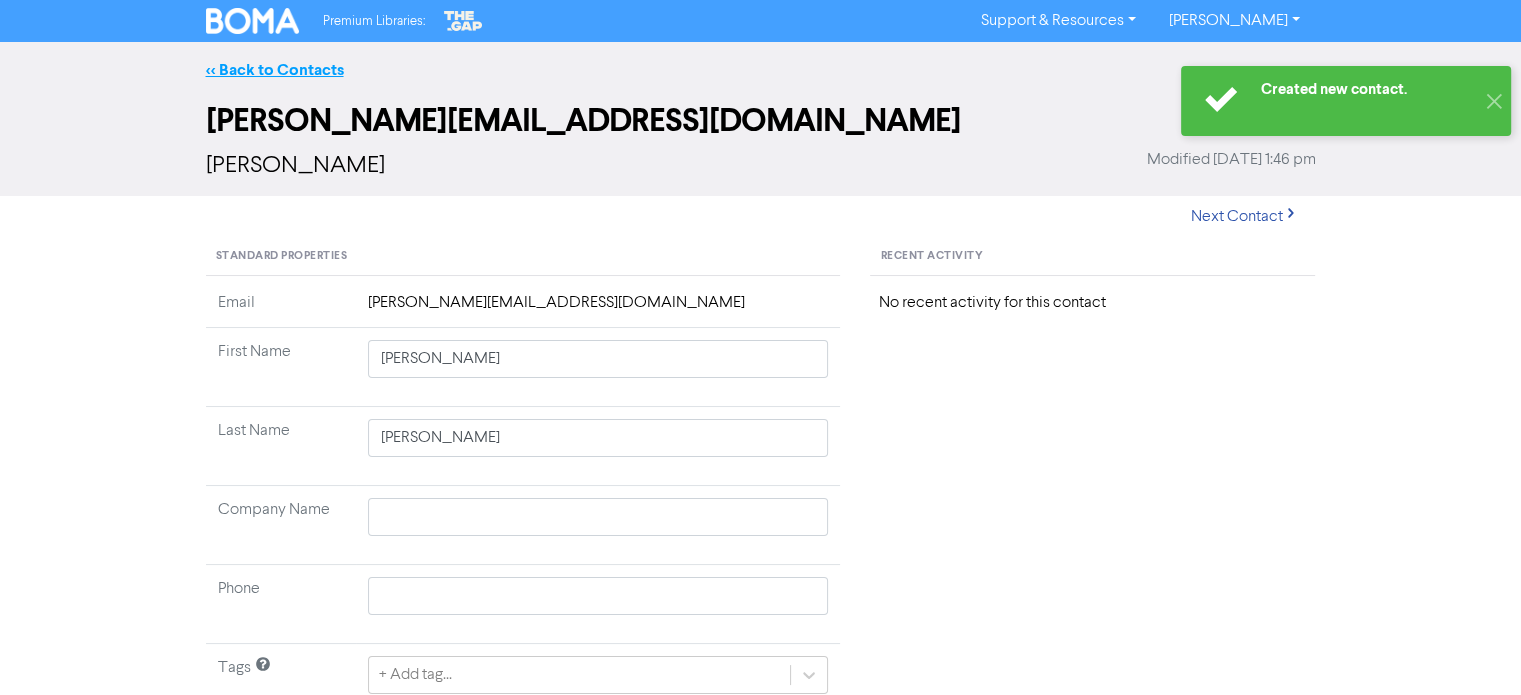 click on "<< Back to Contacts" at bounding box center [275, 70] 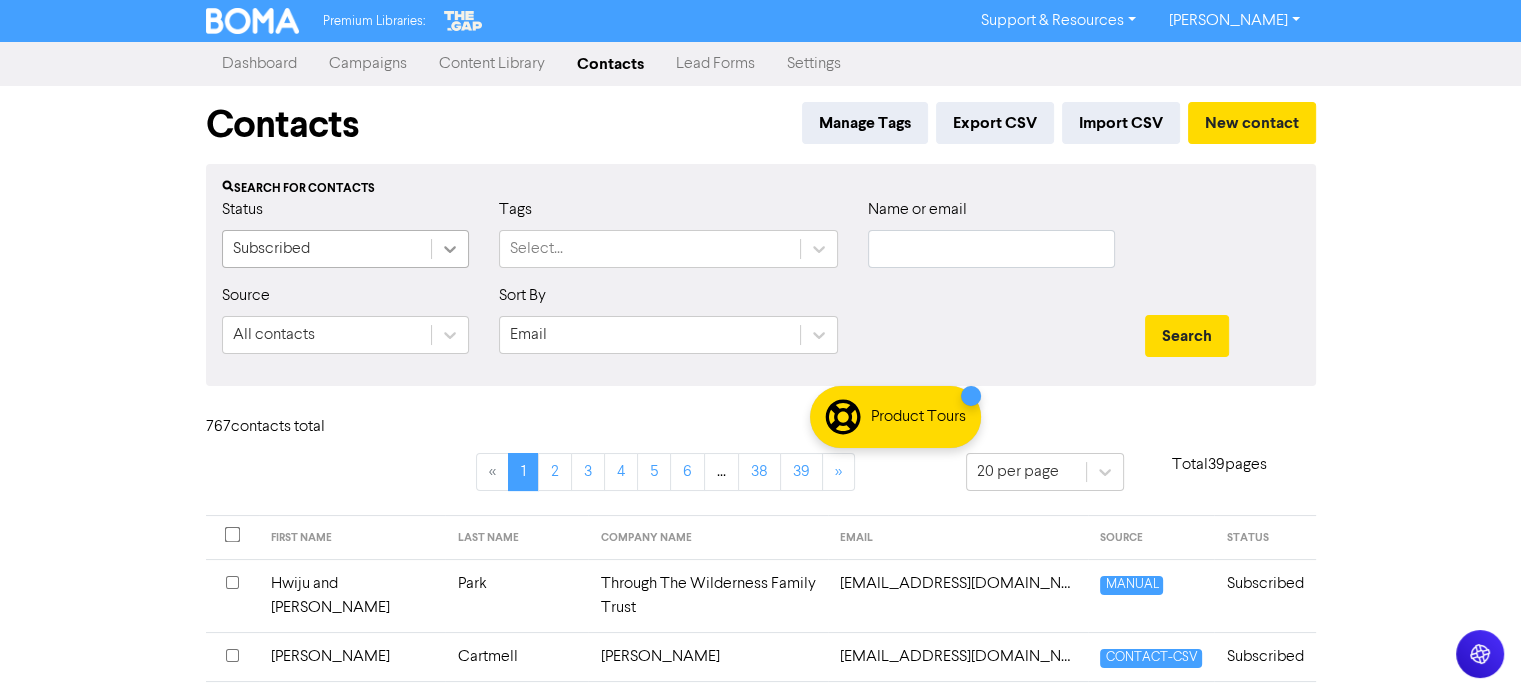 click at bounding box center [450, 249] 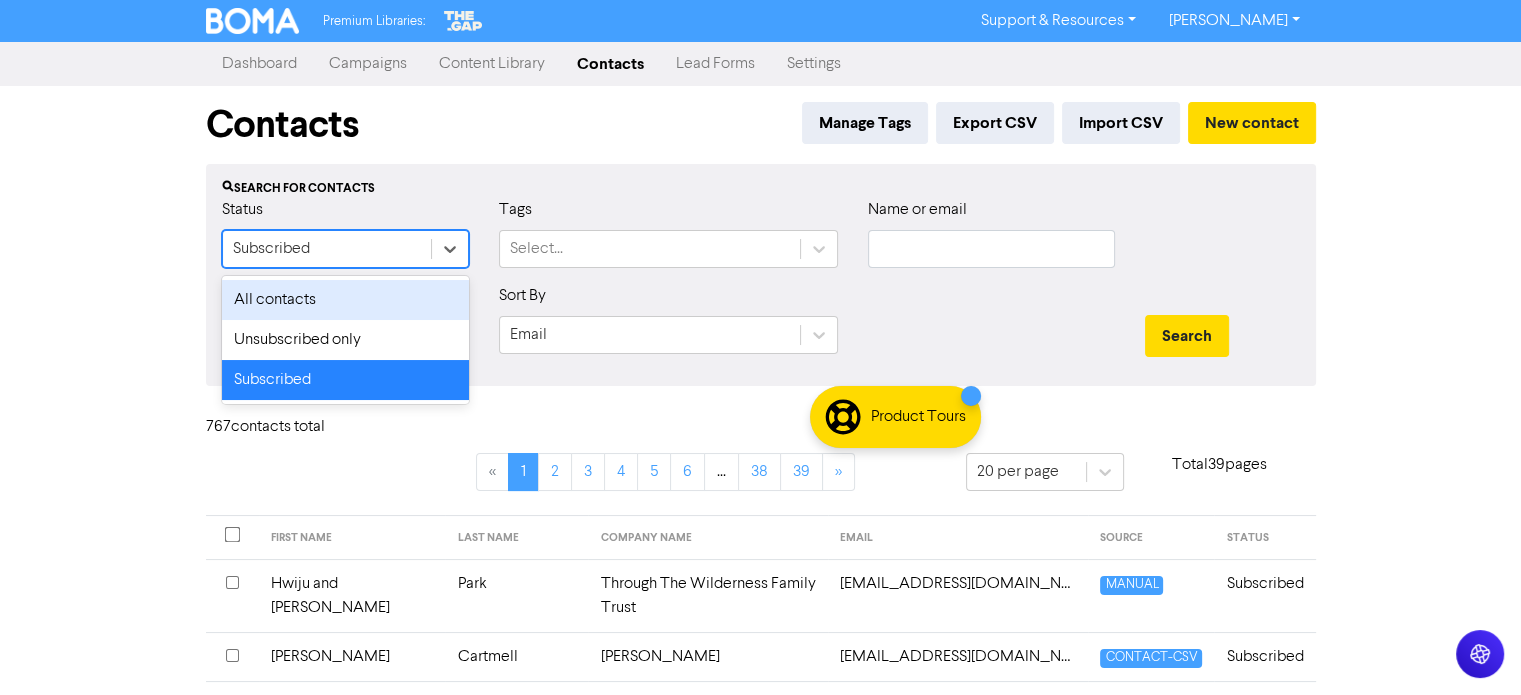 click on "All contacts" at bounding box center [345, 300] 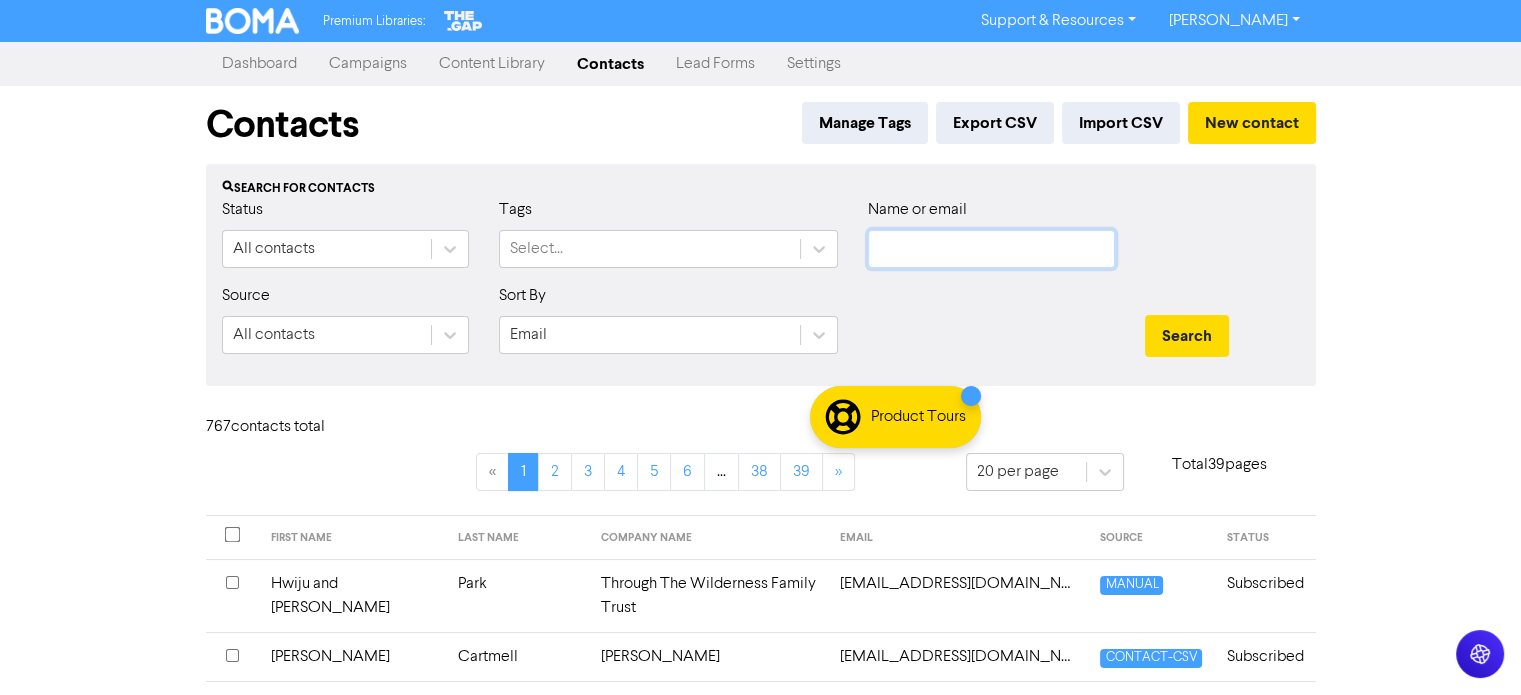 click 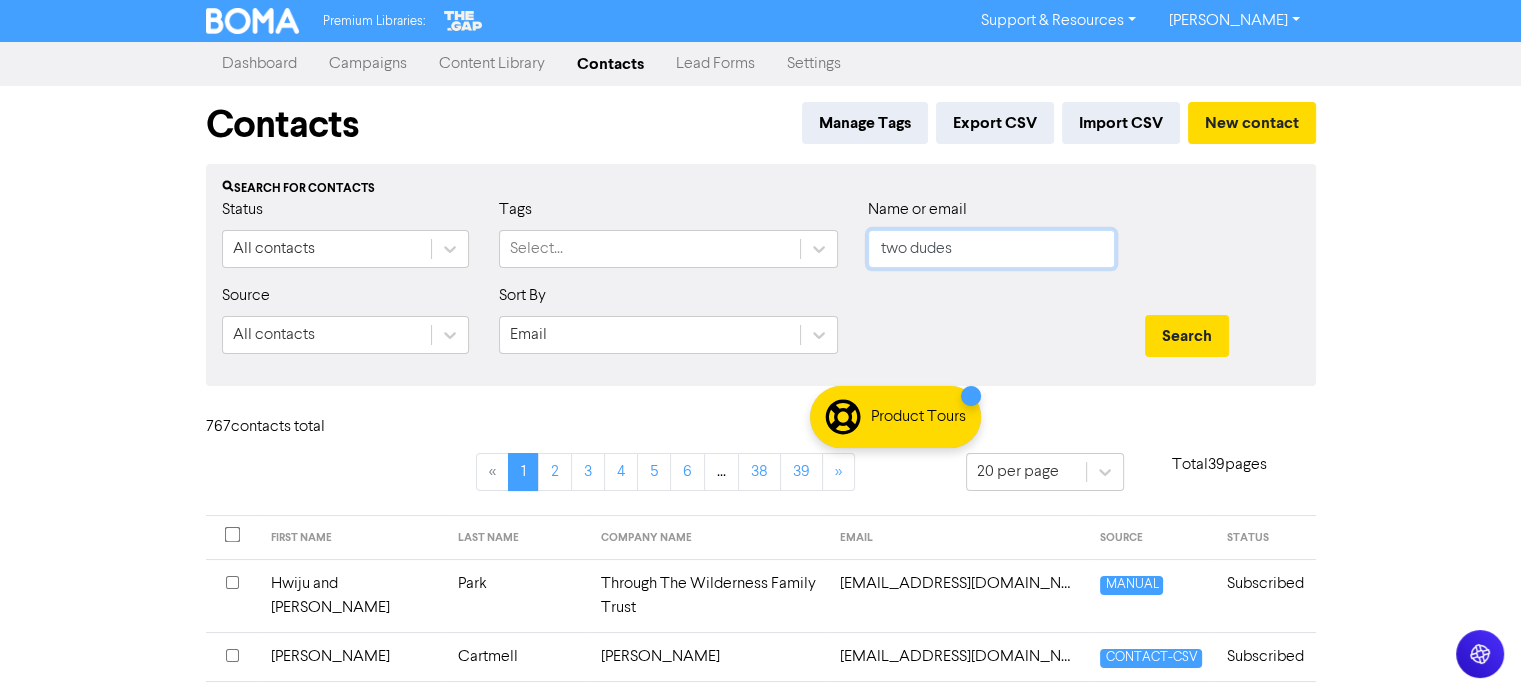 type on "two dudes" 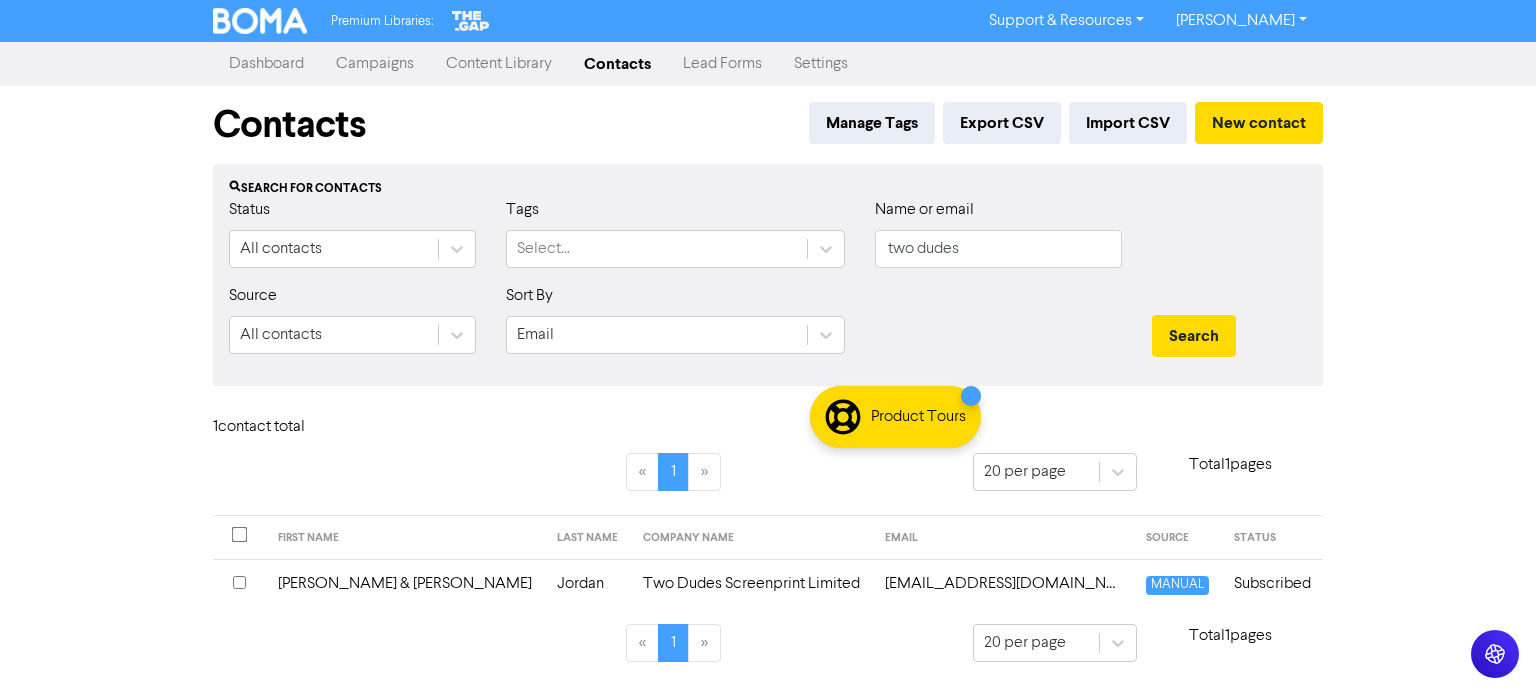 click at bounding box center [239, 582] 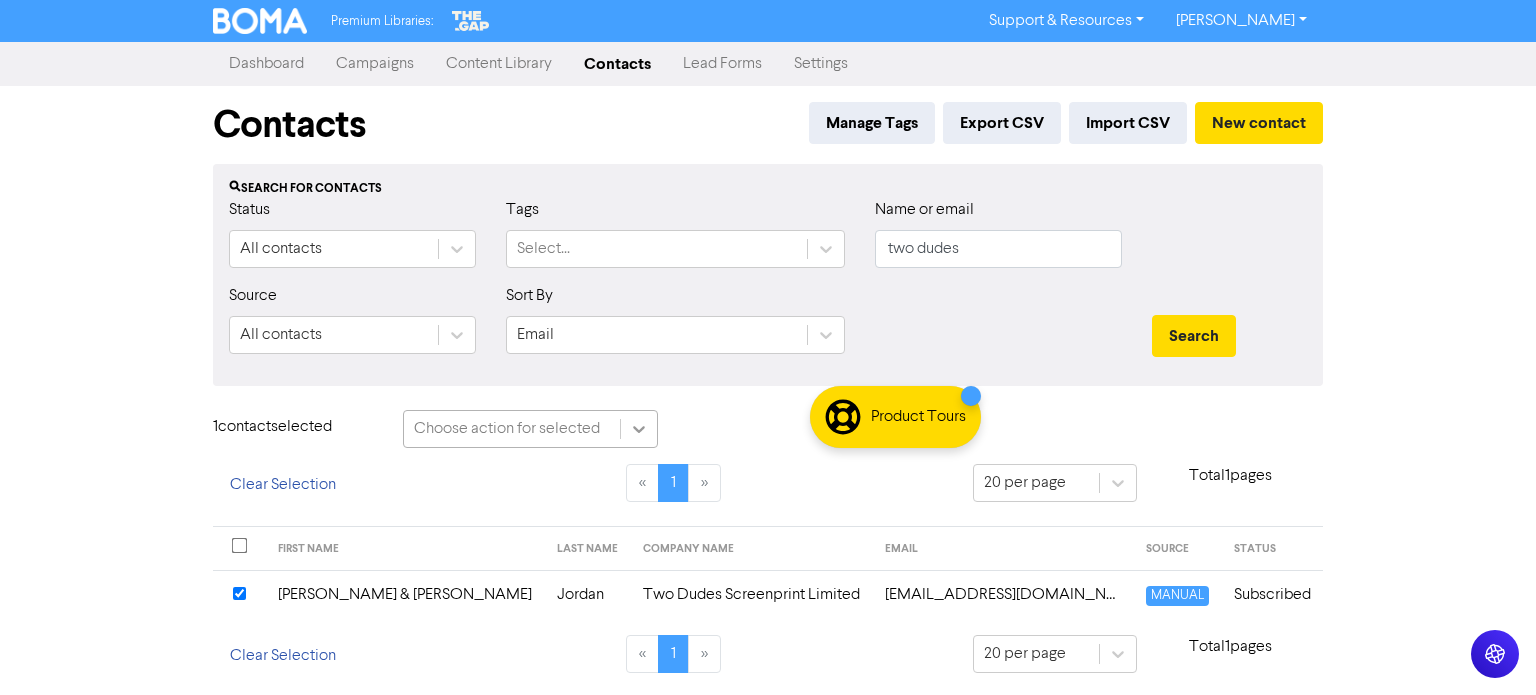 click 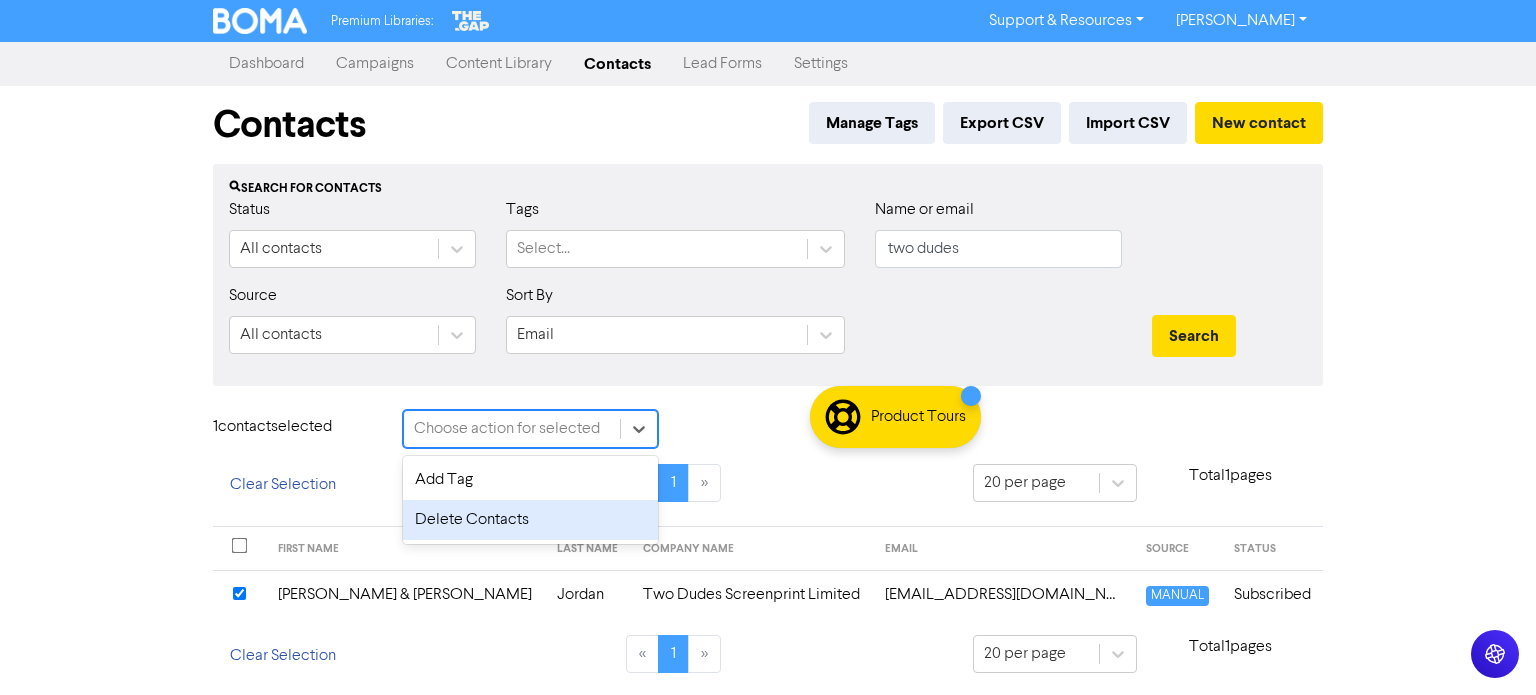 click on "Delete Contacts" at bounding box center (530, 520) 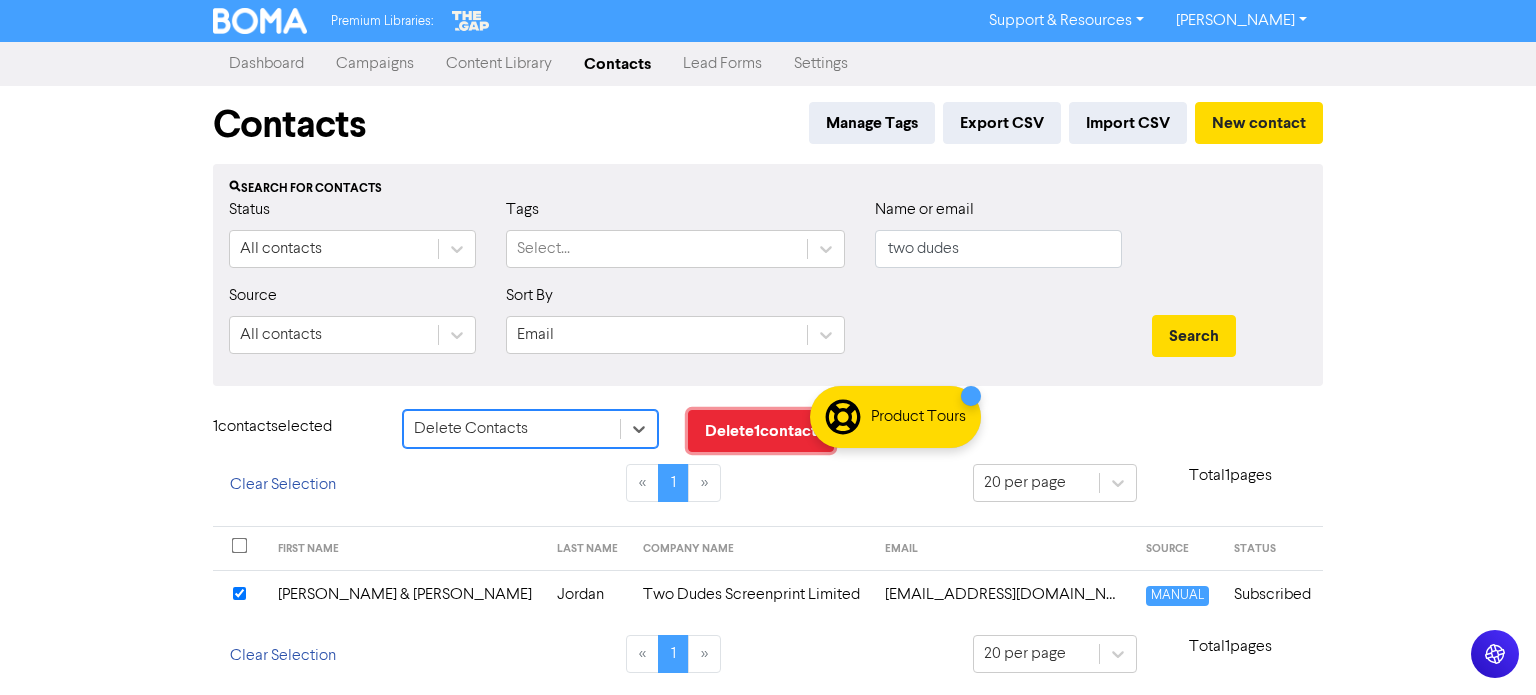 click on "Delete  1  contact" at bounding box center [761, 431] 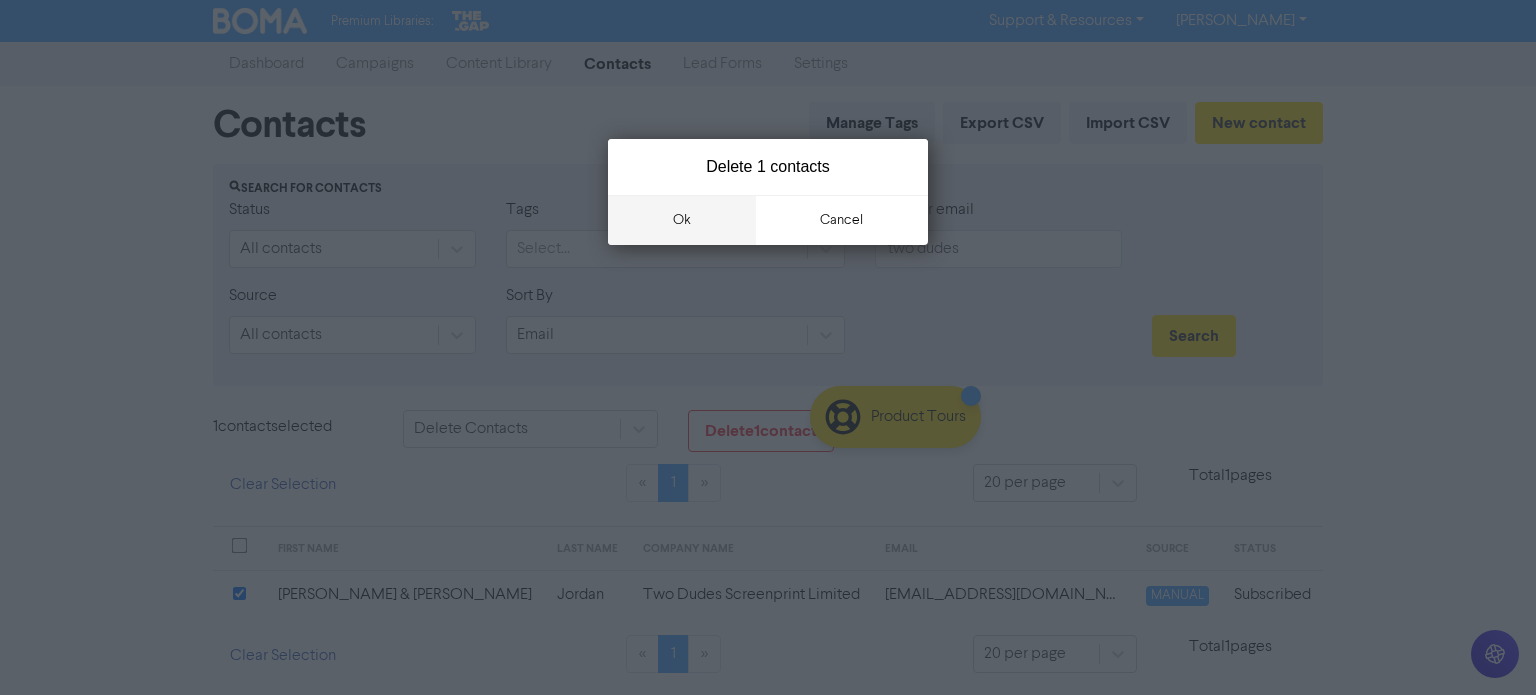 click on "ok" at bounding box center (682, 220) 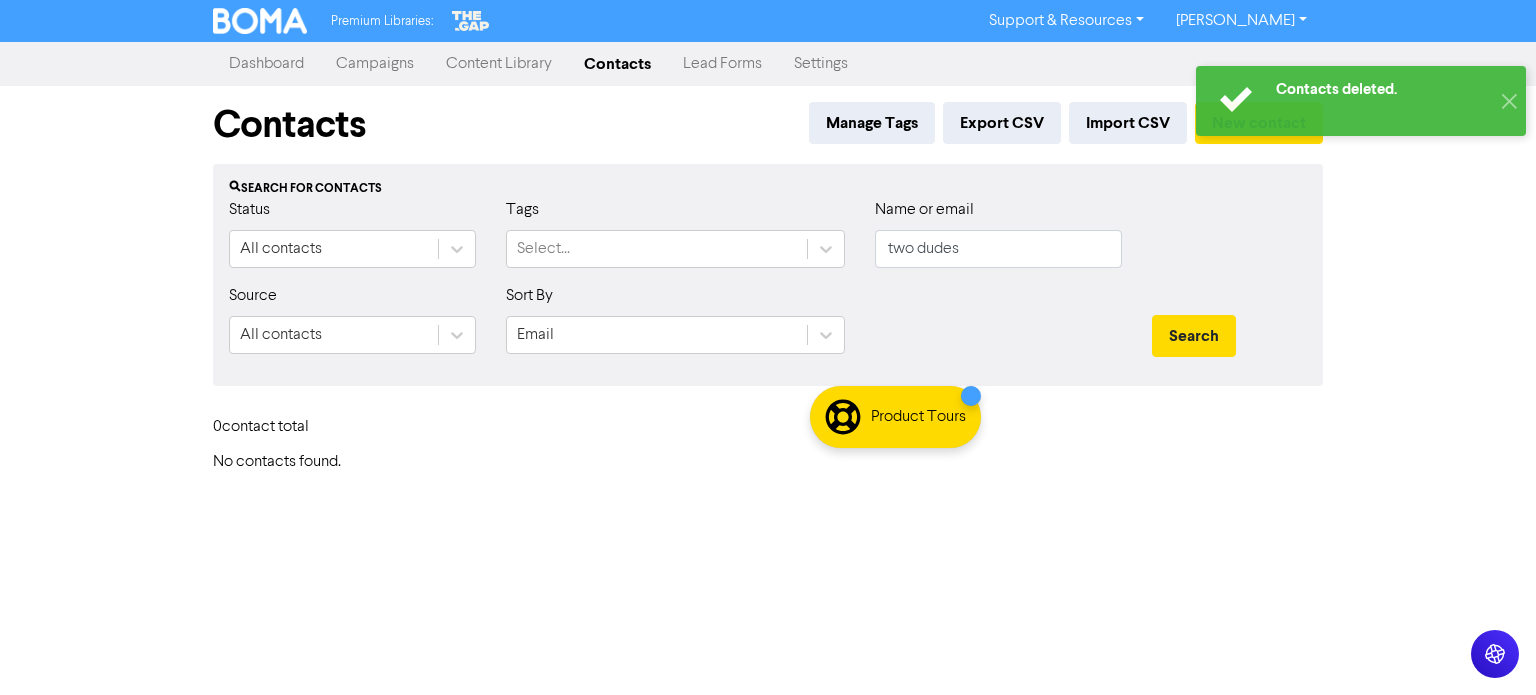 click on "Contacts deleted. ✕ Premium Libraries: Support & Resources Video Tutorials FAQ & Guides Marketing Education [PERSON_NAME] Log Out Dashboard Campaigns Content Library Contacts Lead Forms Settings Contacts Manage Tags Export CSV Import CSV New contact  Search for contacts Status All contacts Tags Select... Name or email two dudes    Source All contacts Sort By Email    Search 0  contact   total No contacts found." at bounding box center [768, 347] 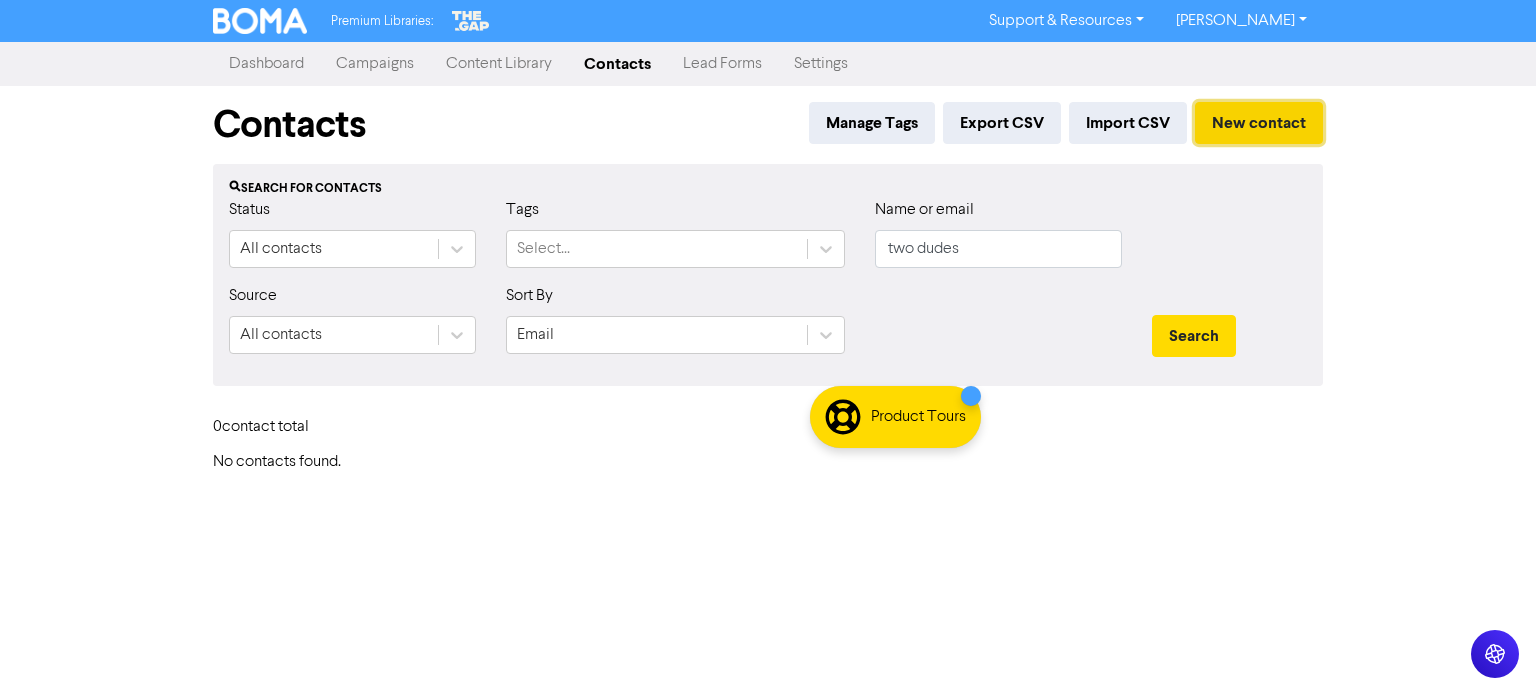 click on "New contact" at bounding box center [1259, 123] 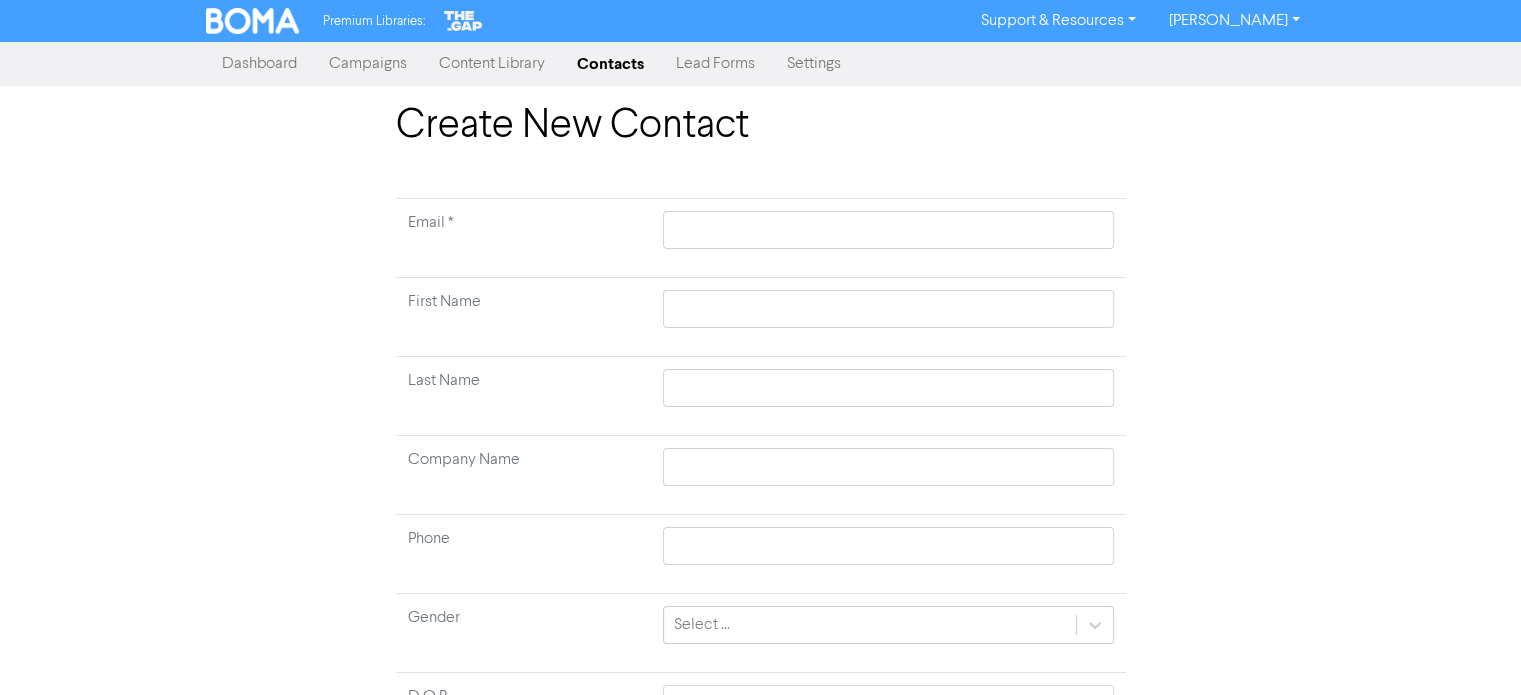 type 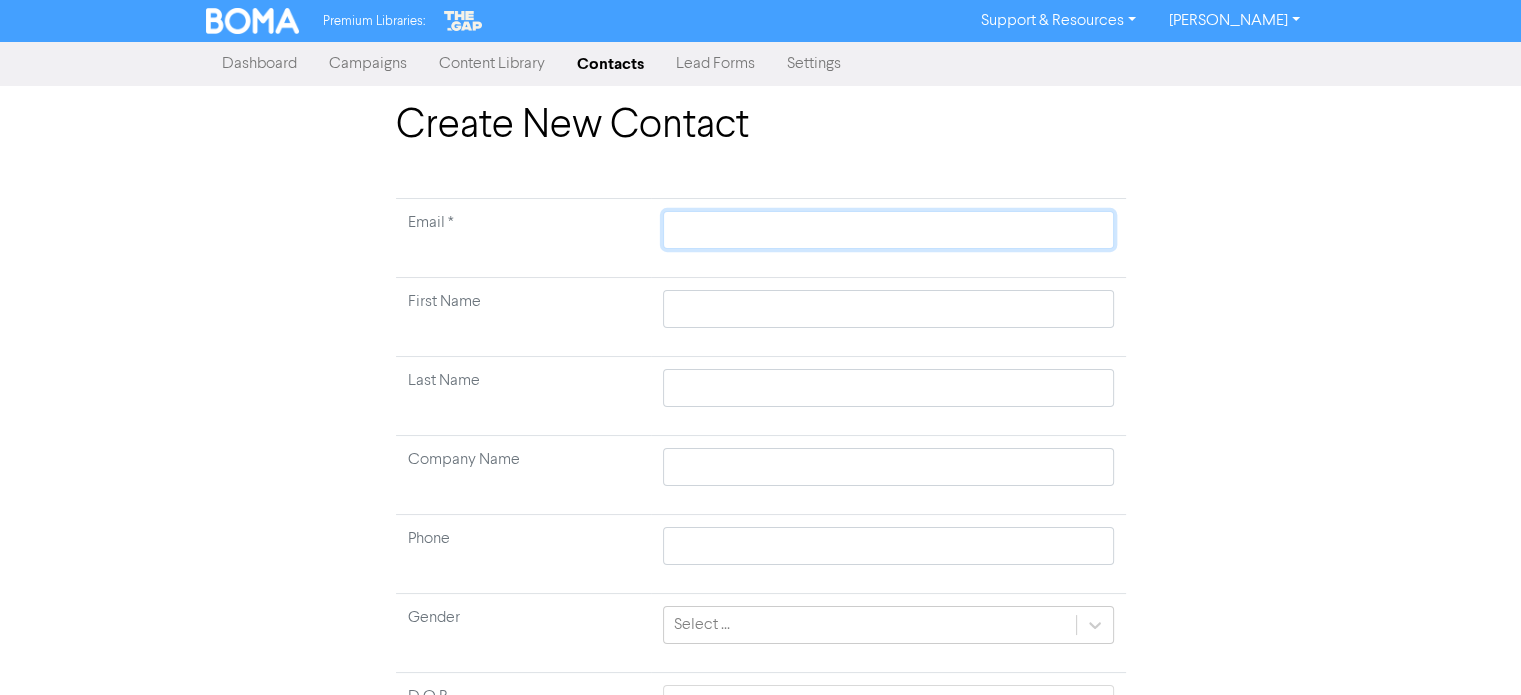 click 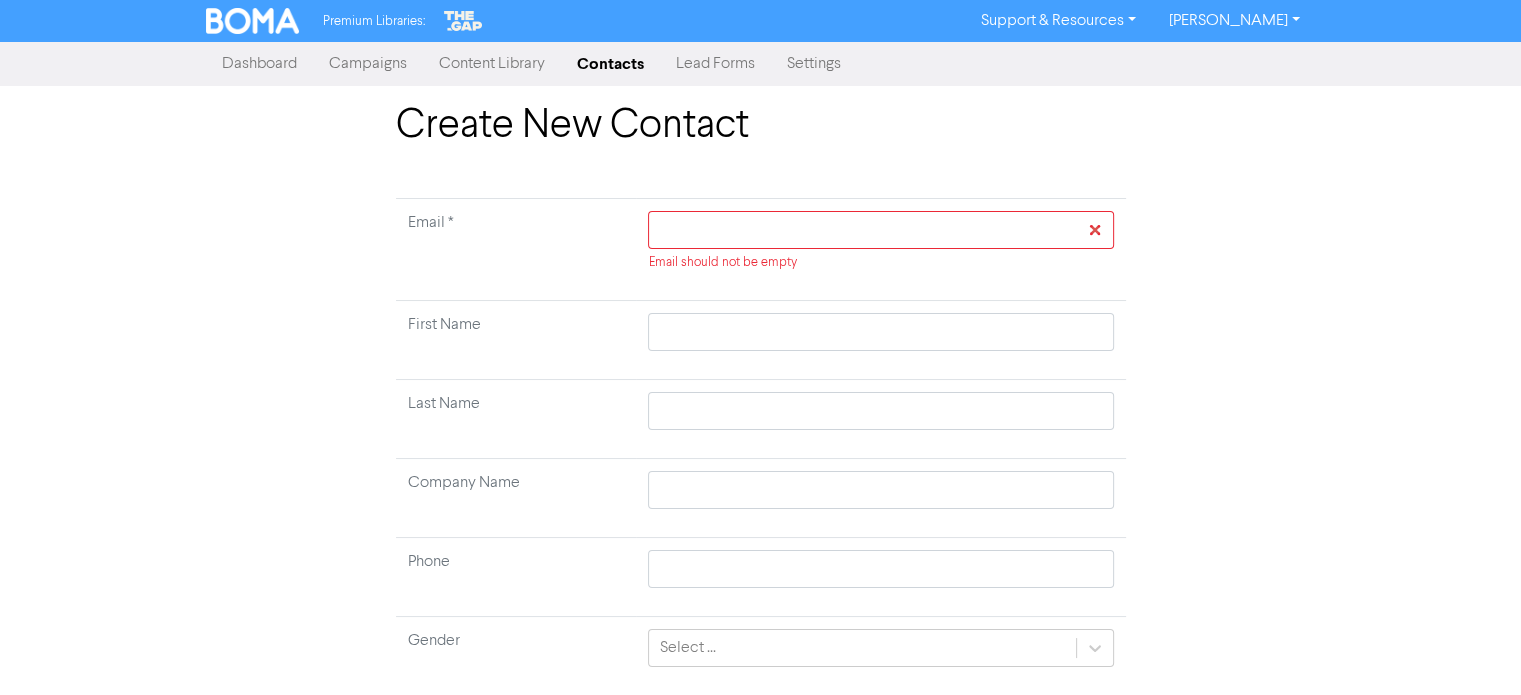 type 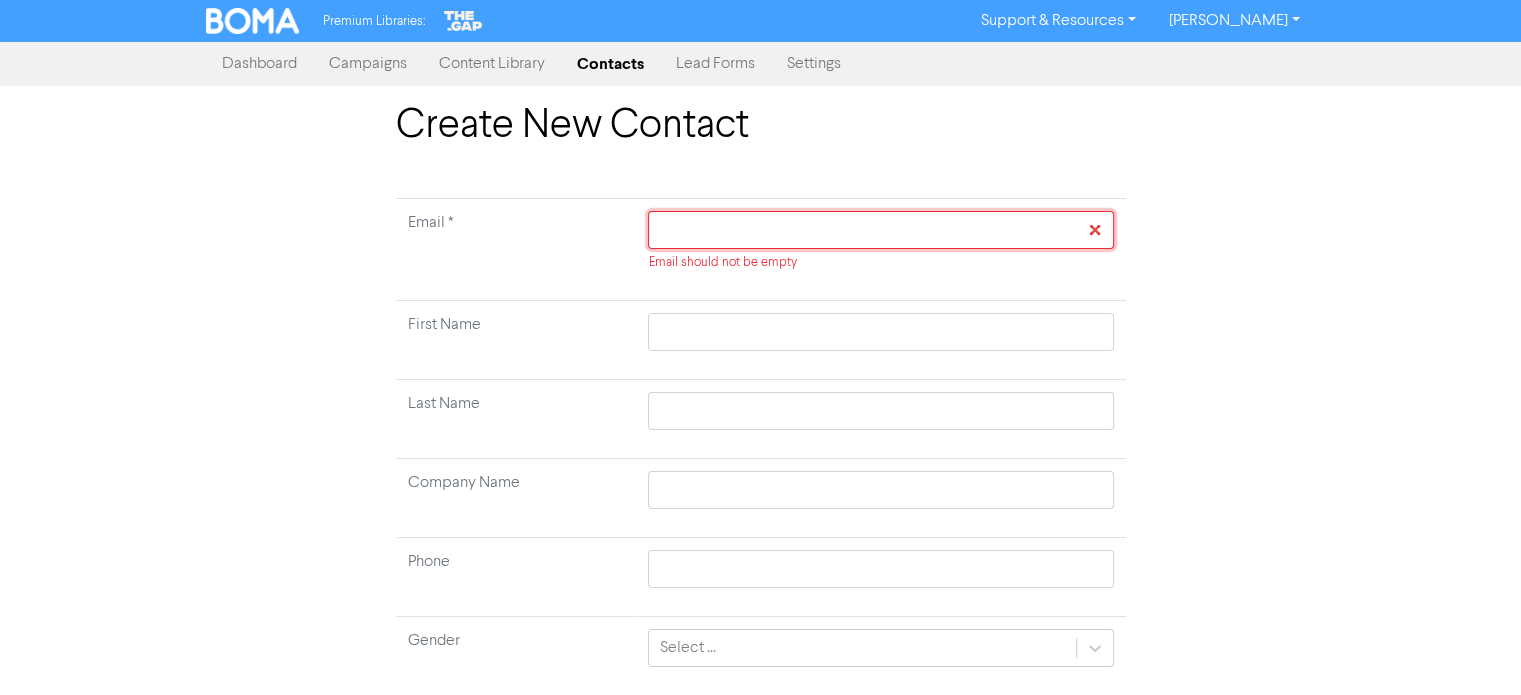 click 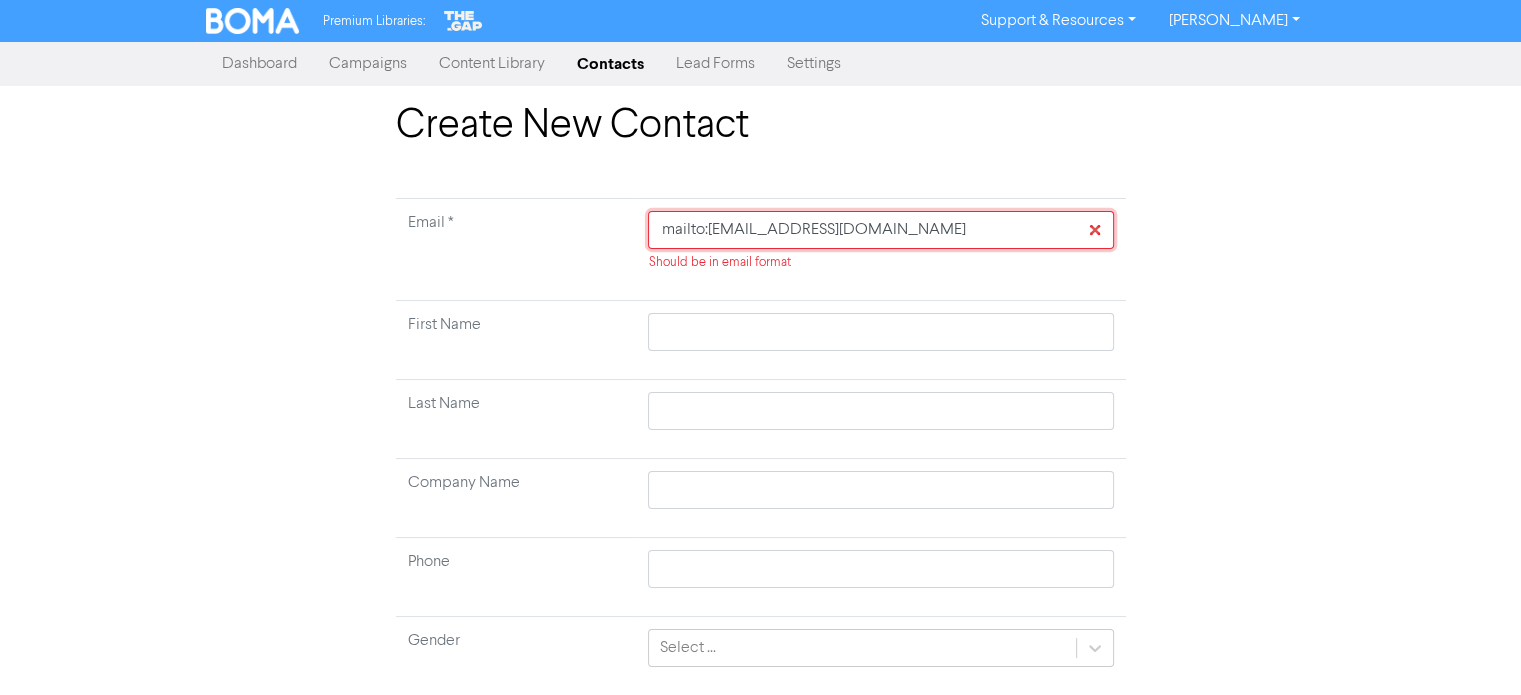 click on "mailto:[EMAIL_ADDRESS][DOMAIN_NAME]" 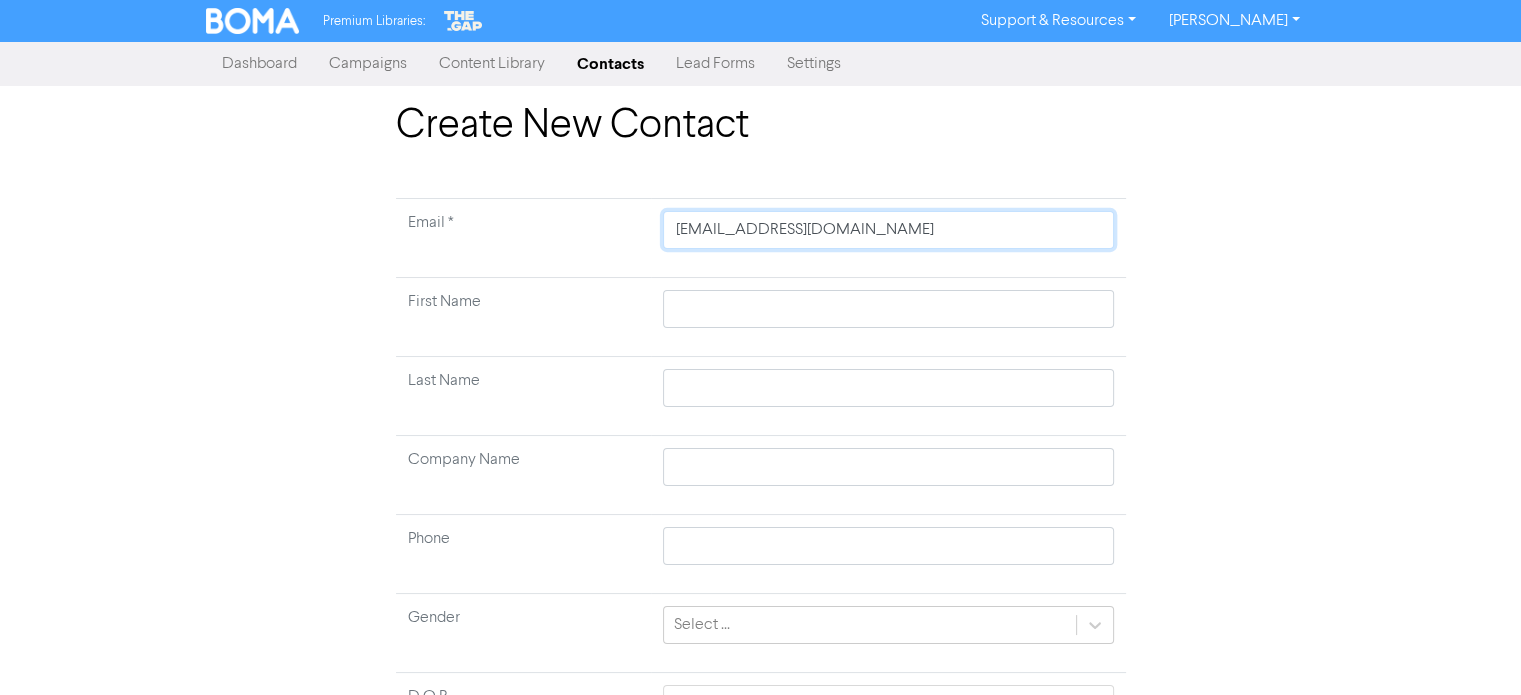 type on "[EMAIL_ADDRESS][DOMAIN_NAME]" 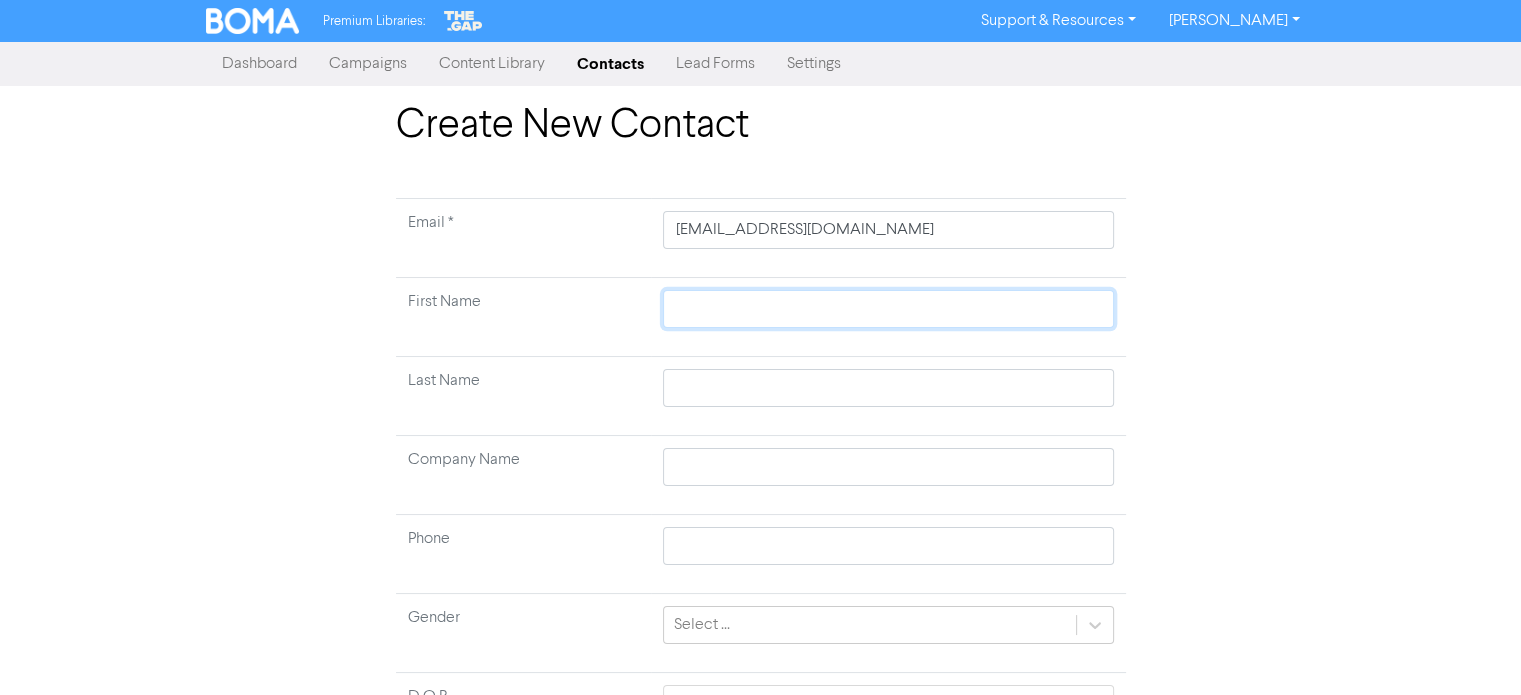 type 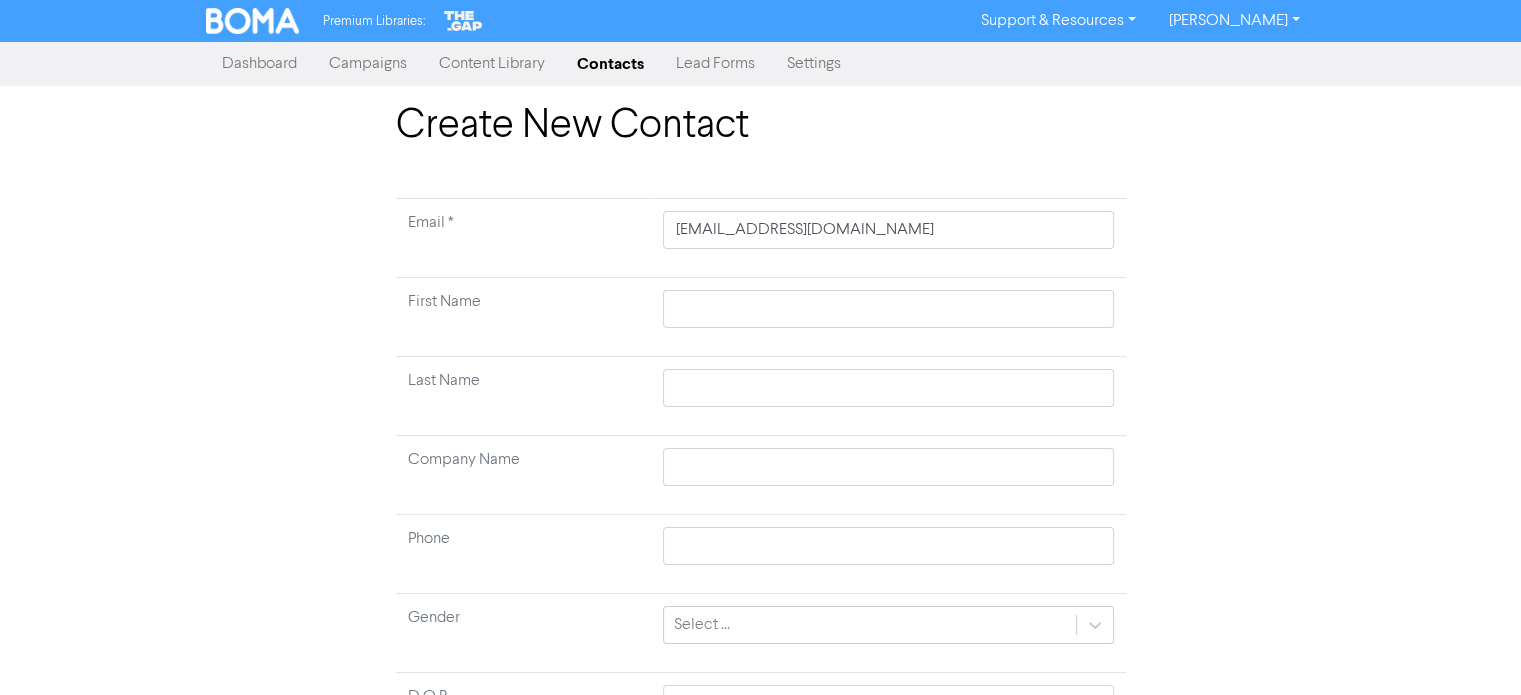type 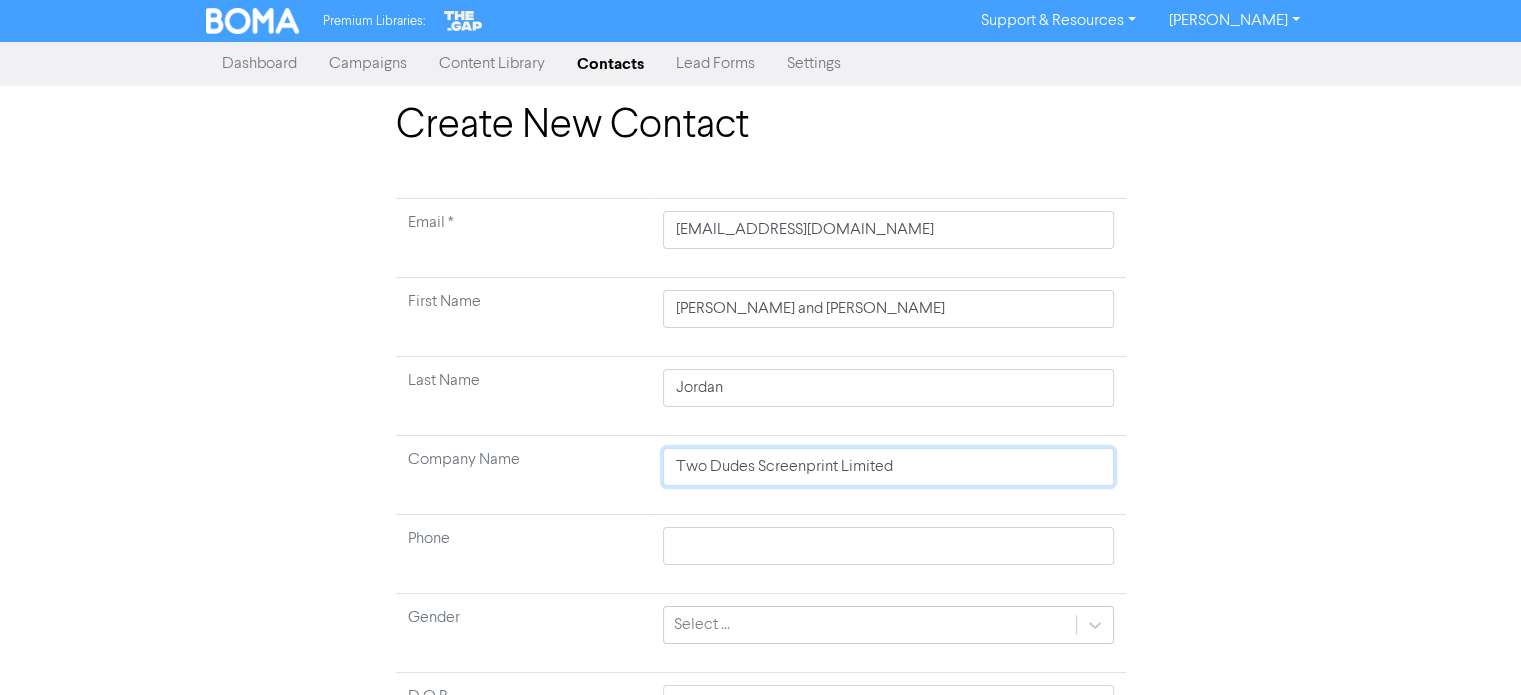 scroll, scrollTop: 190, scrollLeft: 0, axis: vertical 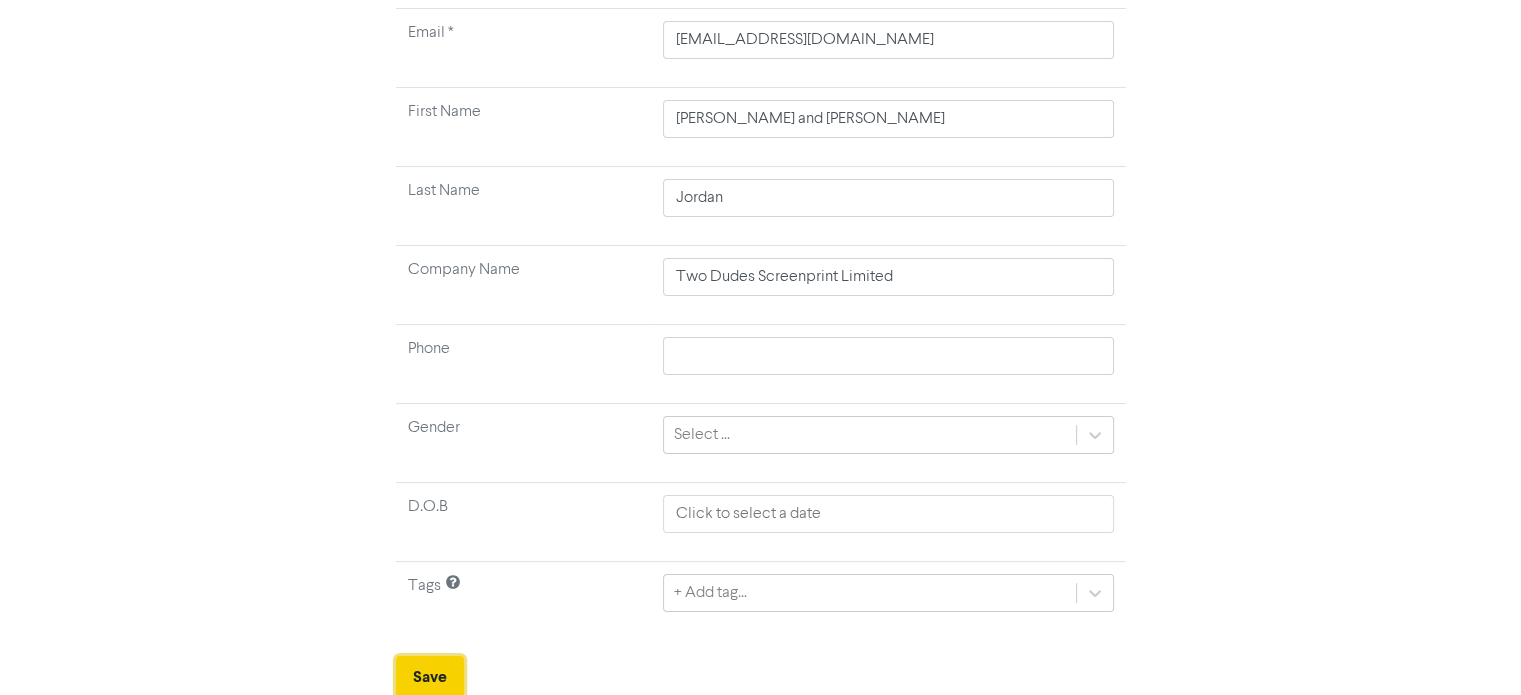 click on "Save" at bounding box center (430, 677) 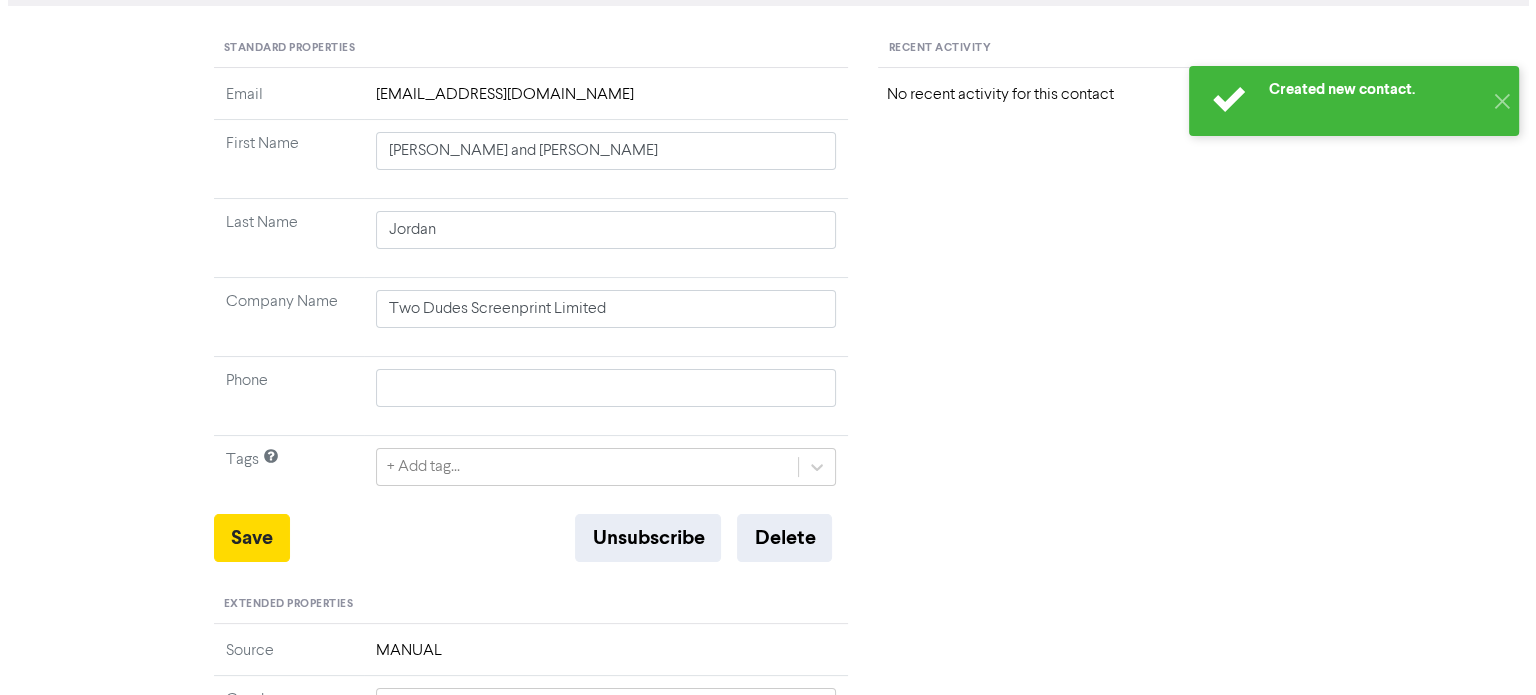 scroll, scrollTop: 0, scrollLeft: 0, axis: both 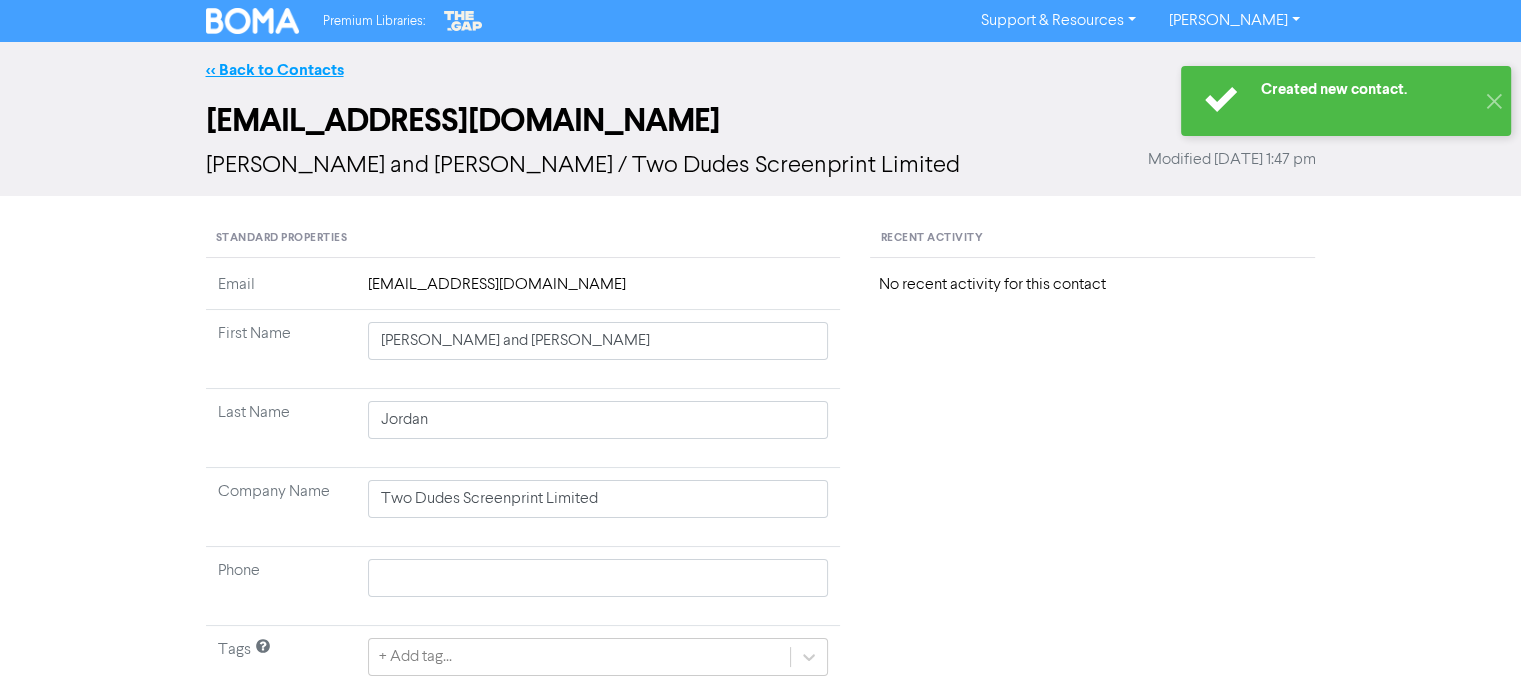 click on "<< Back to Contacts" at bounding box center [275, 70] 